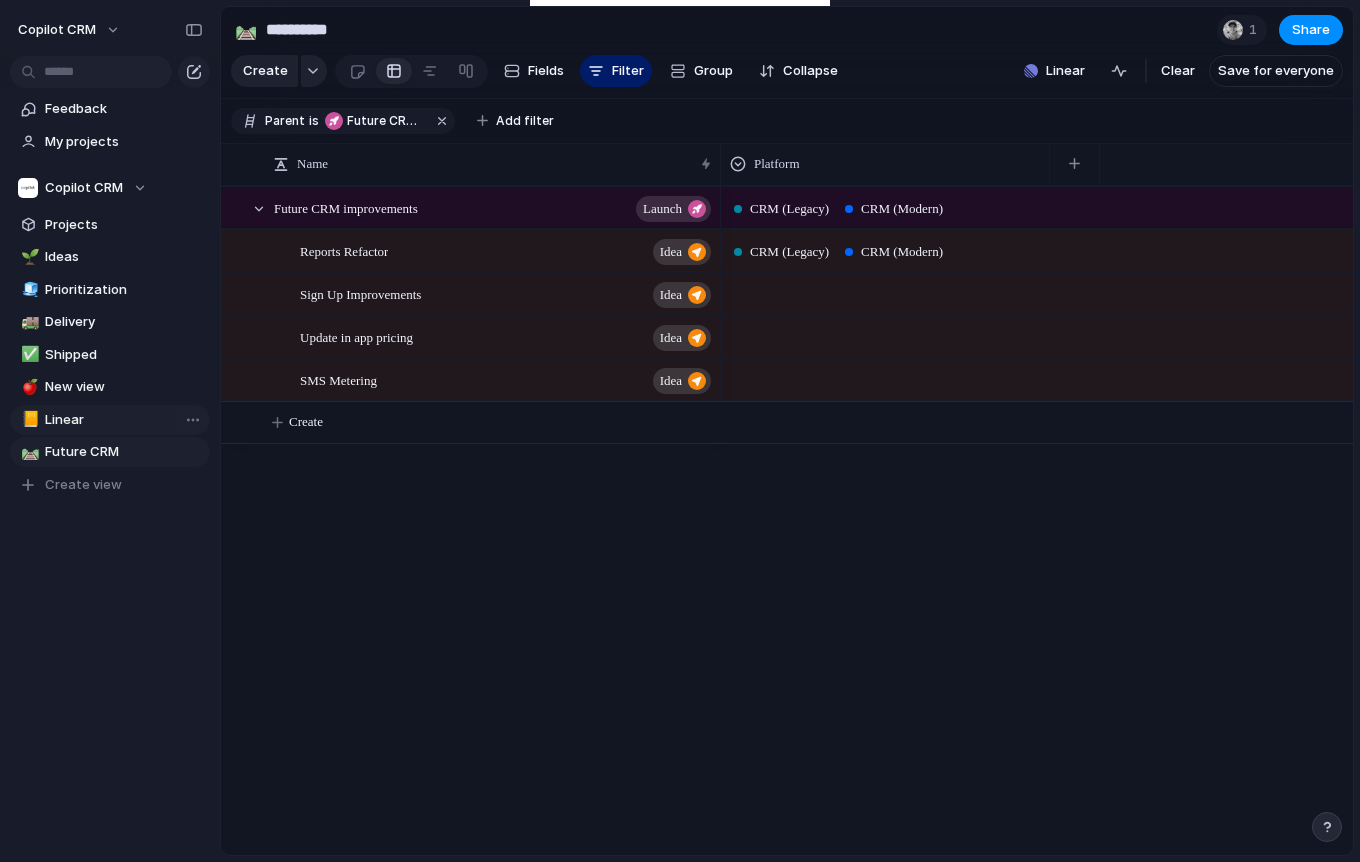 scroll, scrollTop: 0, scrollLeft: 0, axis: both 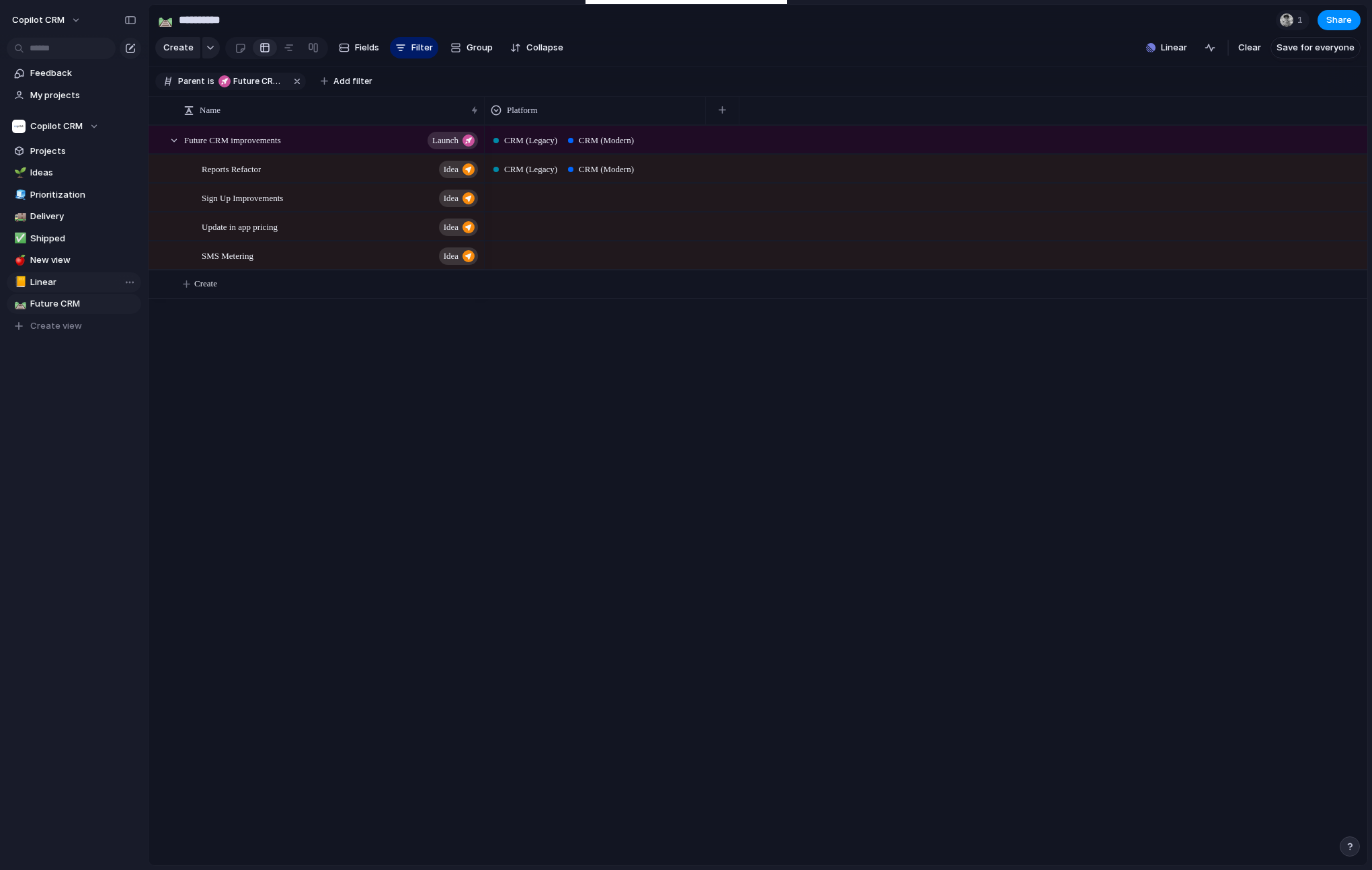 click on "Linear" at bounding box center (83, 282) 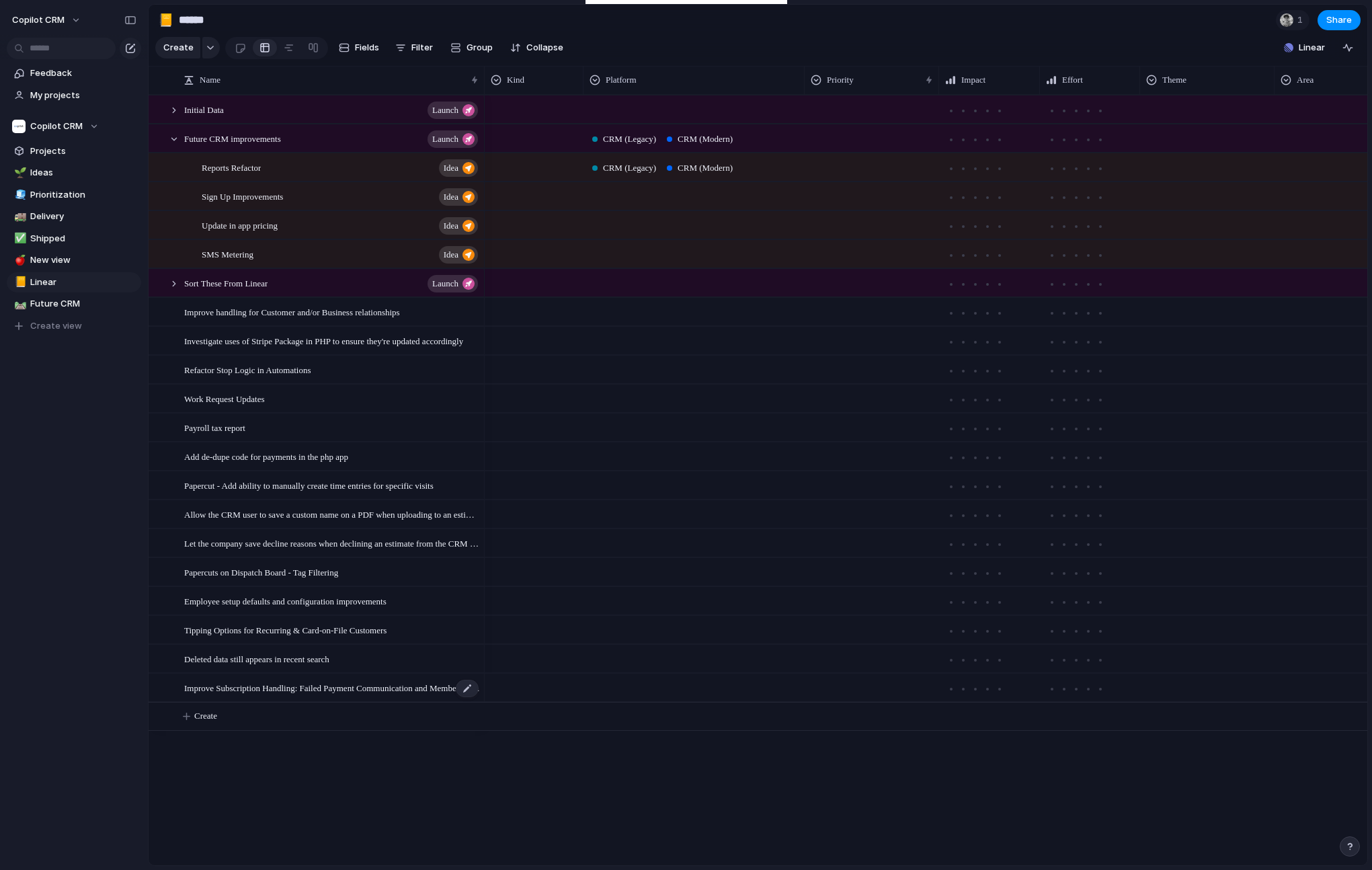 click on "Improve Subscription Handling: Failed Payment Communication and Member Lockout Experience" at bounding box center (332, 687) 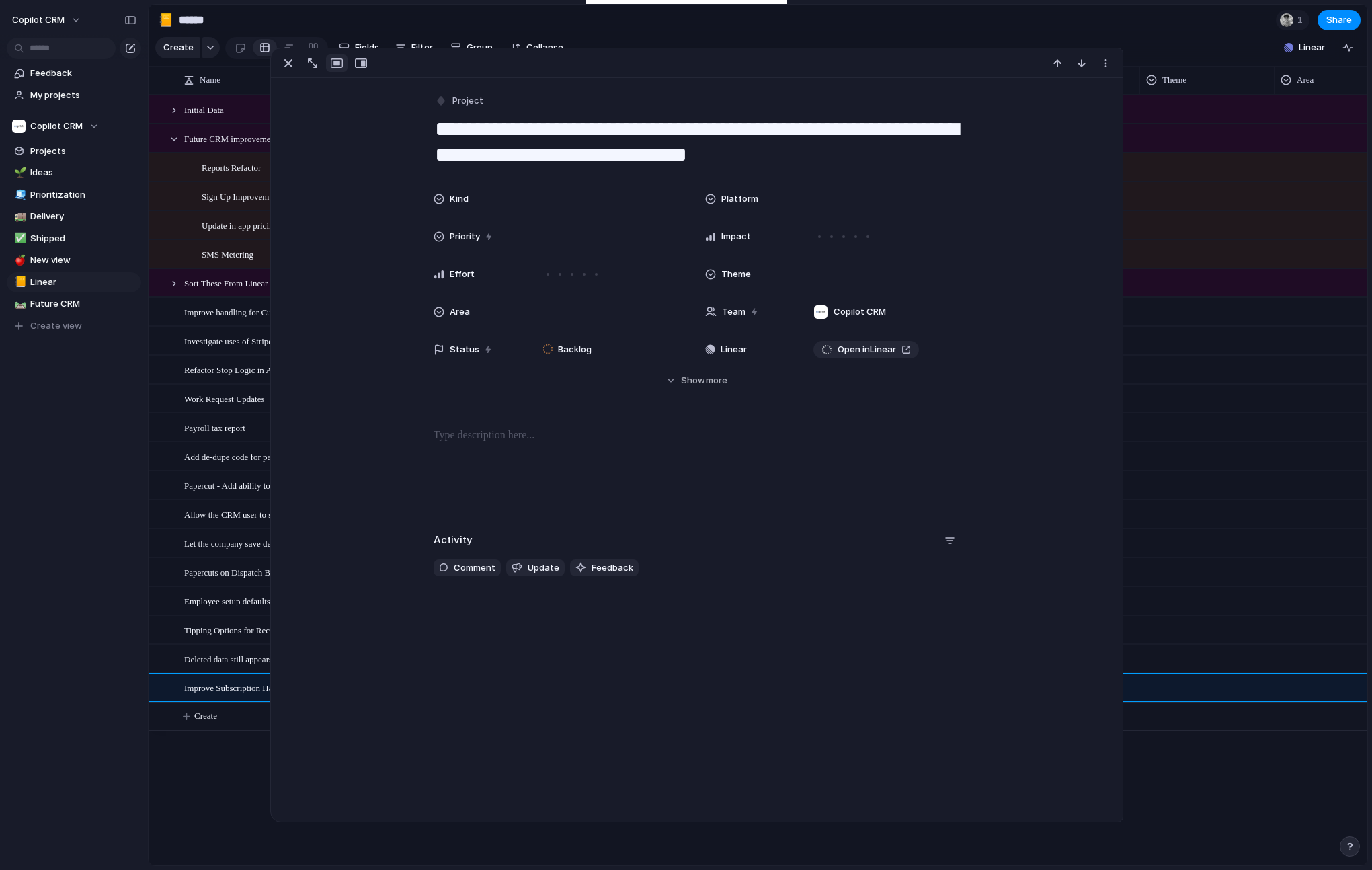 click on "Let the company save decline reasons when declining an estimate from the CRM side" at bounding box center [332, 543] 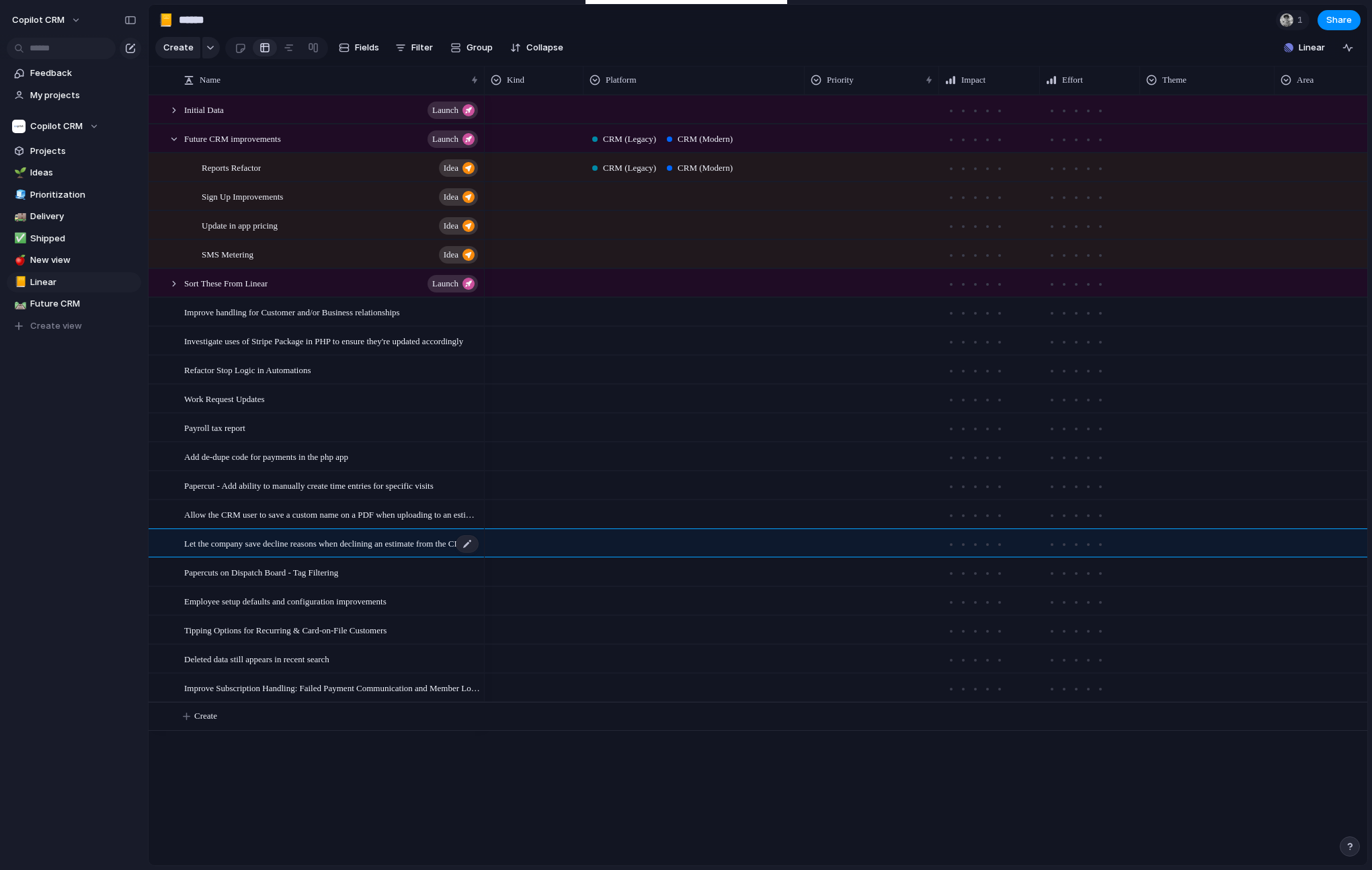 type on "**********" 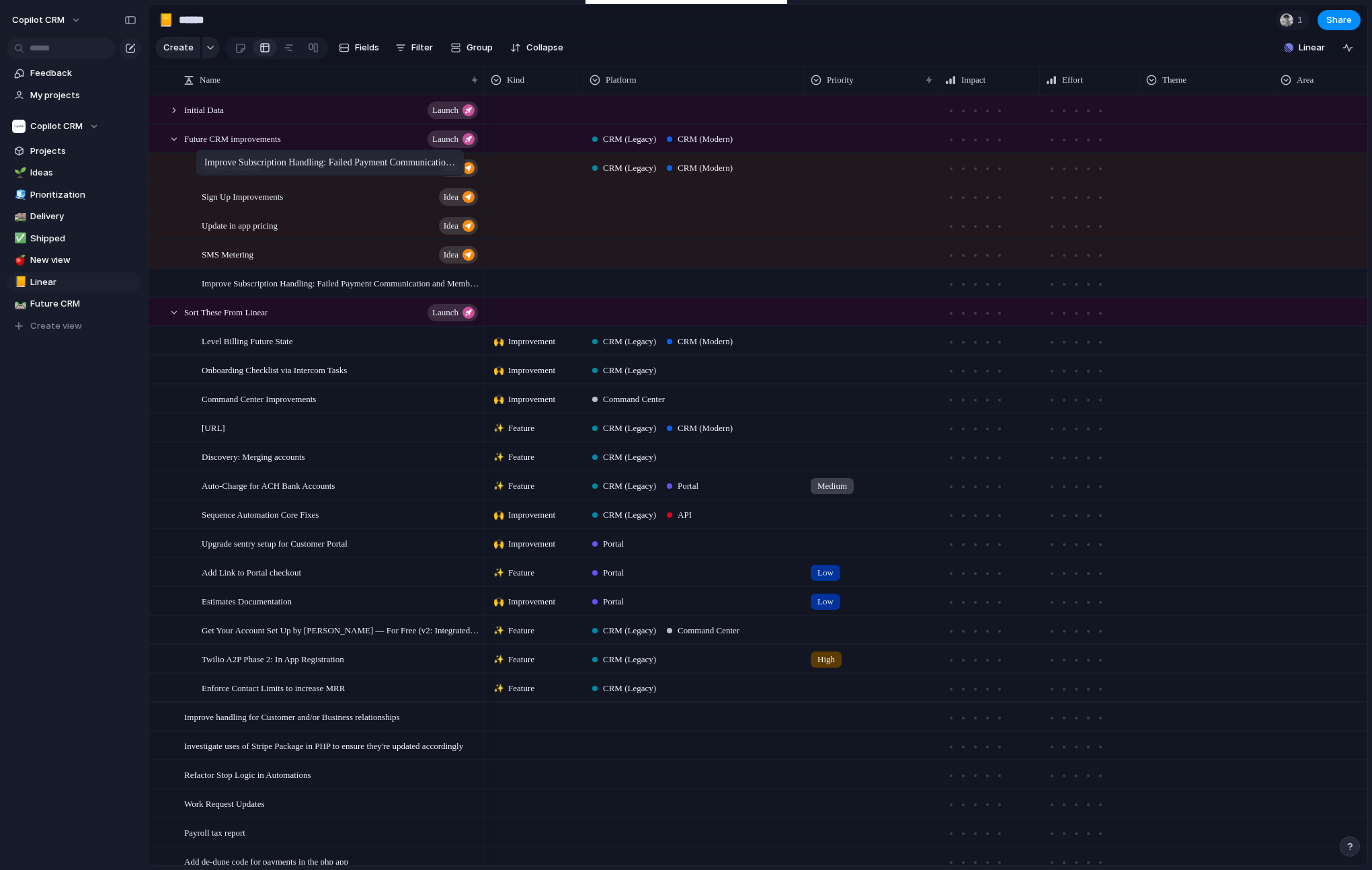 drag, startPoint x: 202, startPoint y: 686, endPoint x: 202, endPoint y: 152, distance: 534 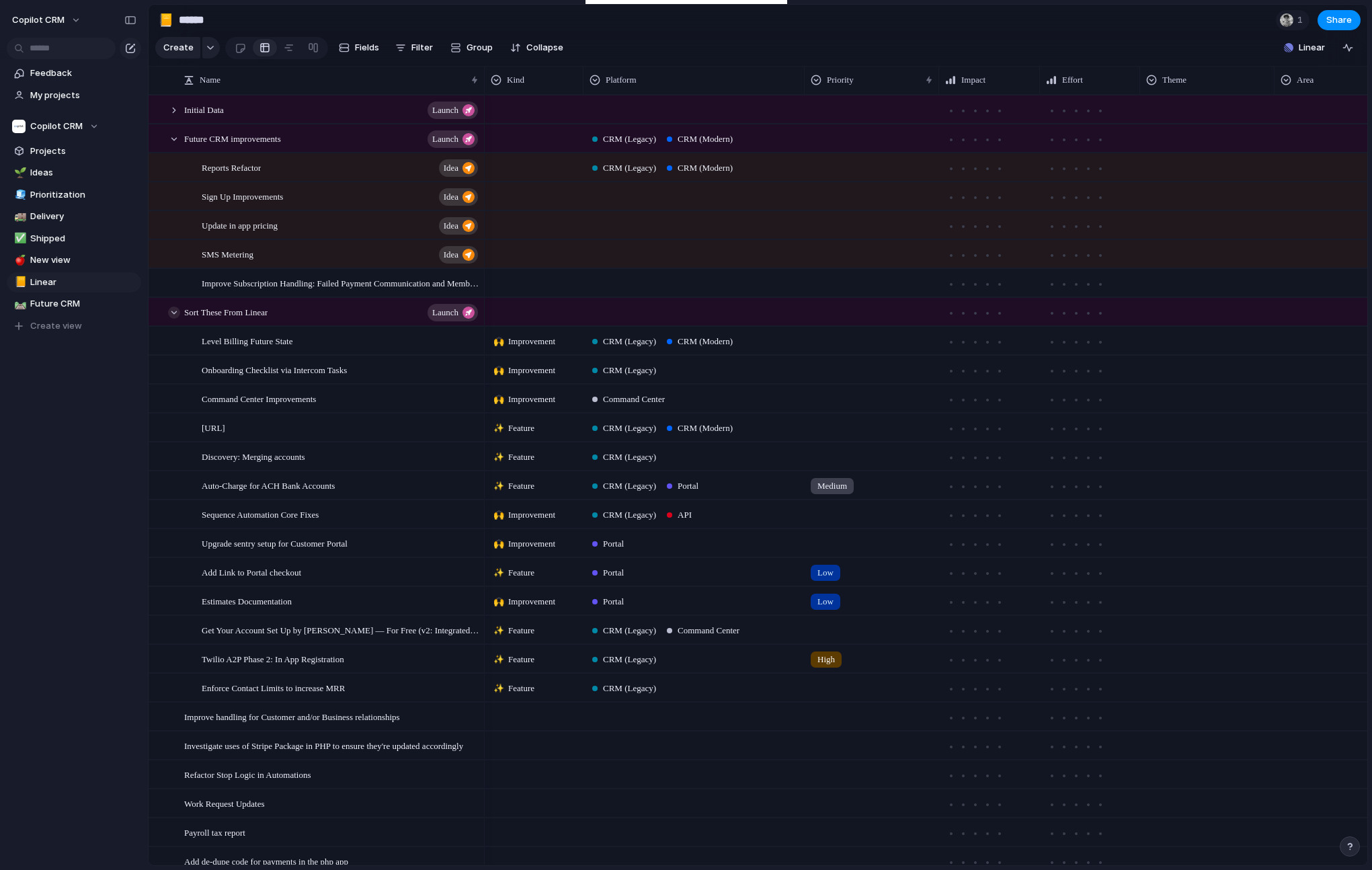 click at bounding box center [174, 313] 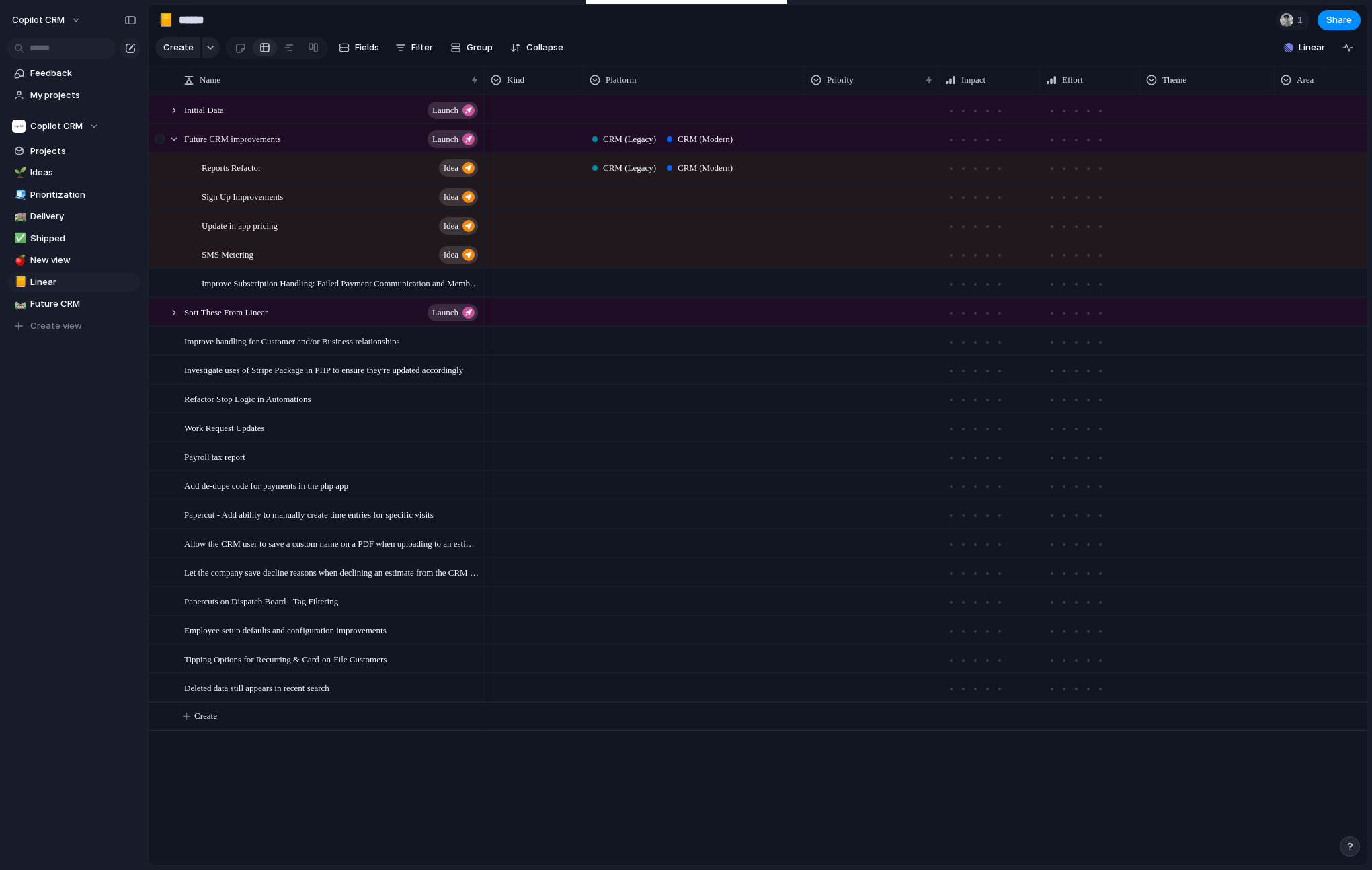 click at bounding box center (161, 143) 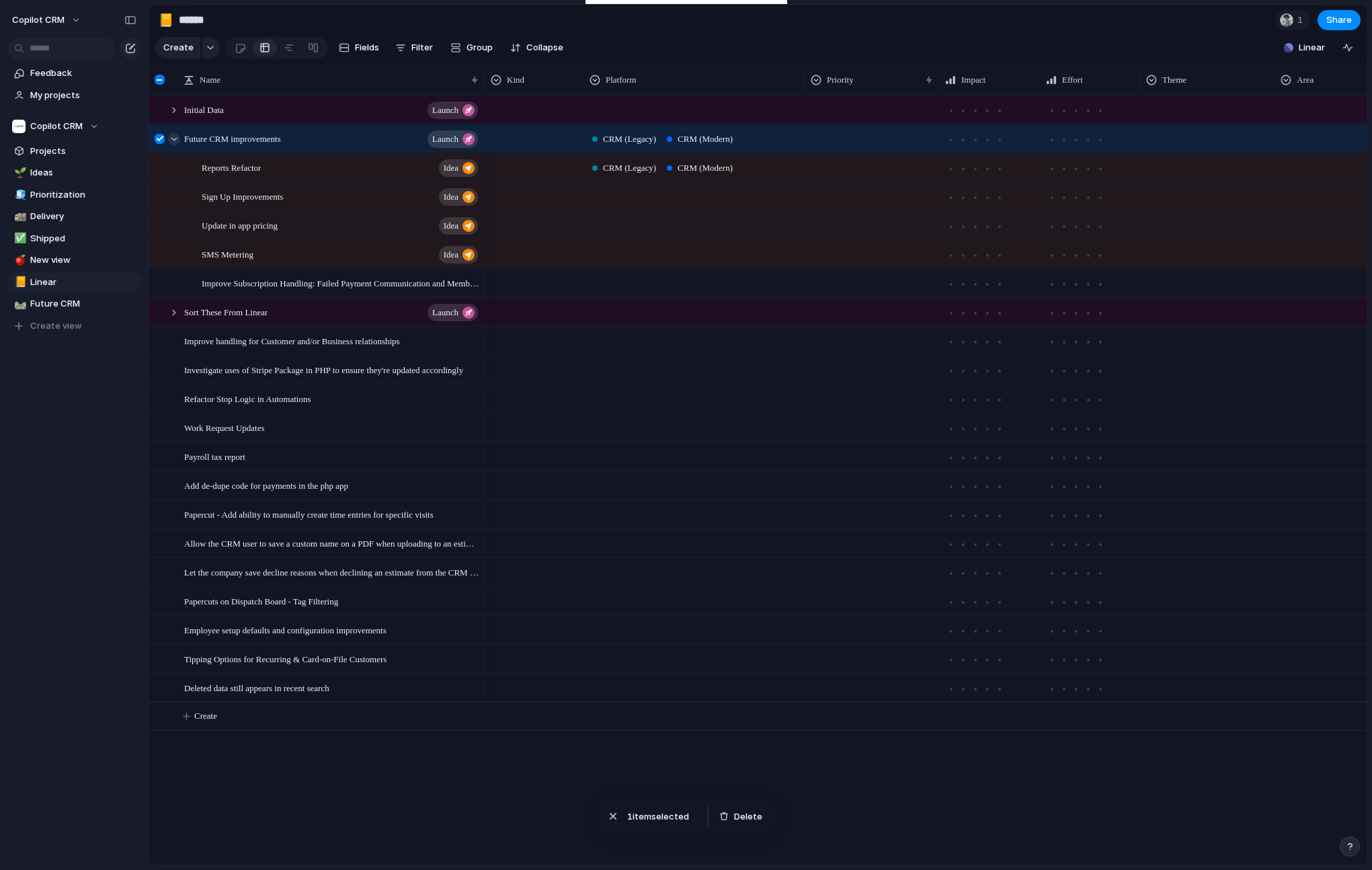click at bounding box center [174, 139] 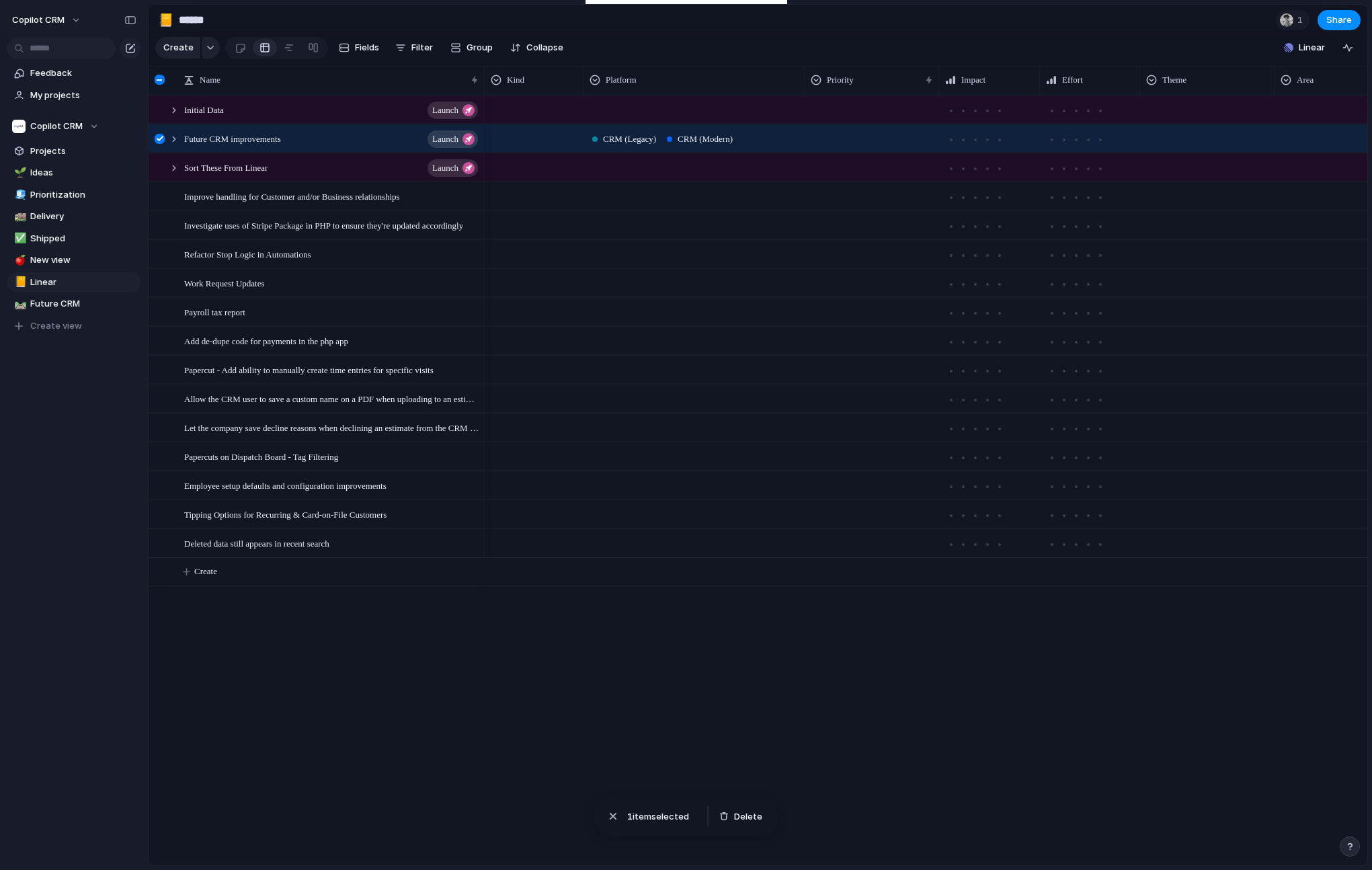 click at bounding box center (159, 139) 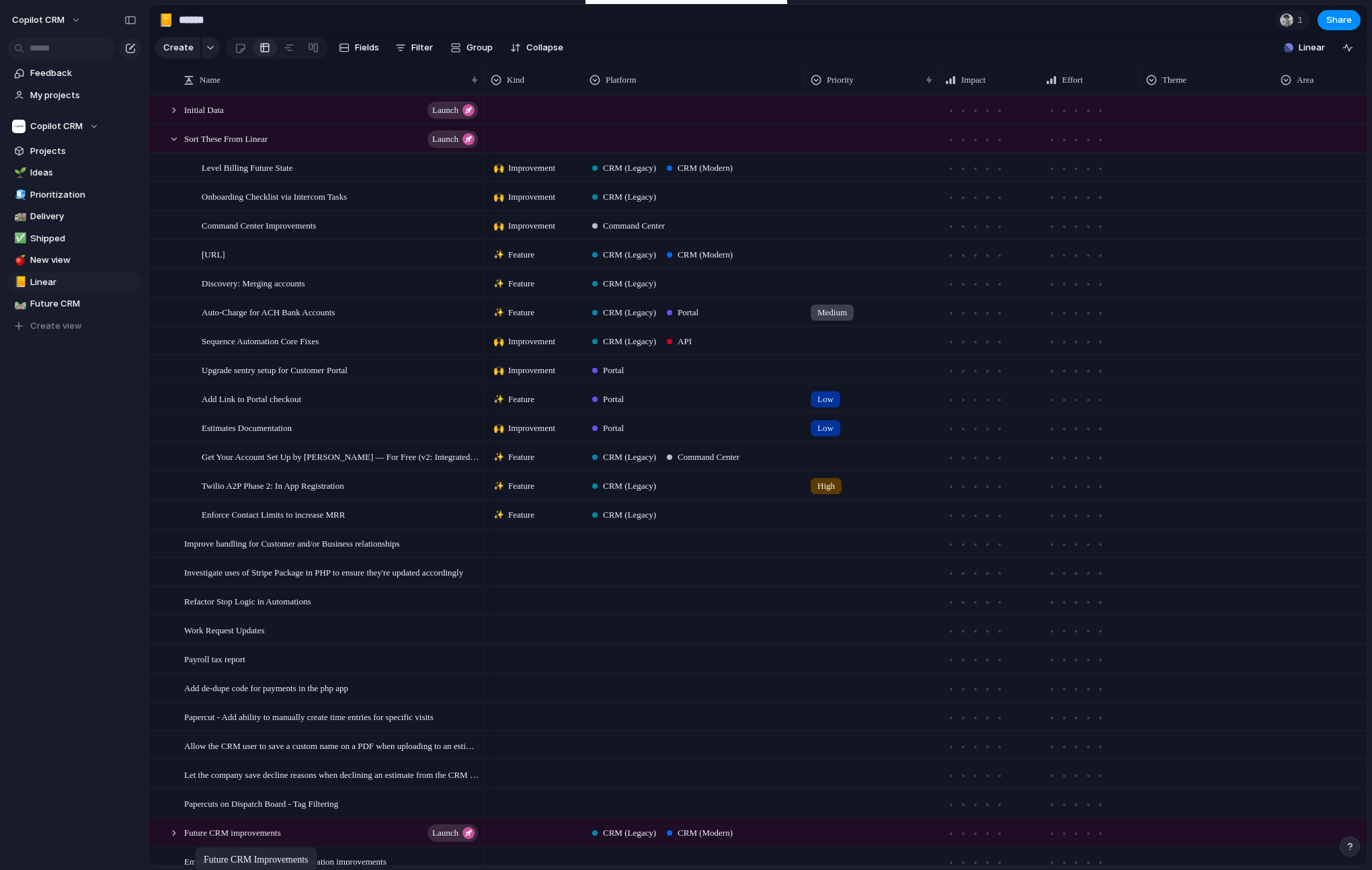 drag, startPoint x: 293, startPoint y: 140, endPoint x: 202, endPoint y: 848, distance: 713.8242 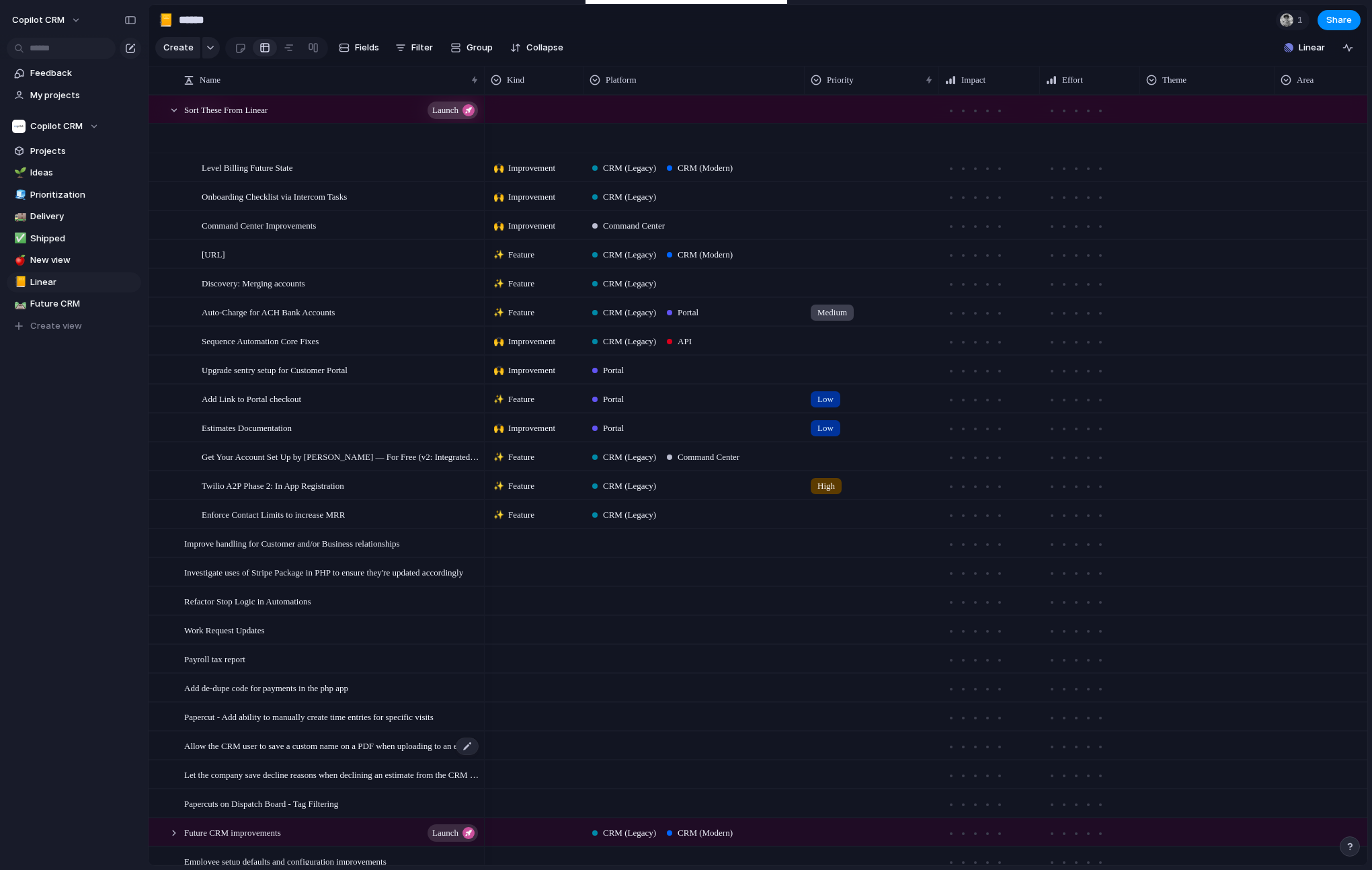 scroll, scrollTop: 97, scrollLeft: 0, axis: vertical 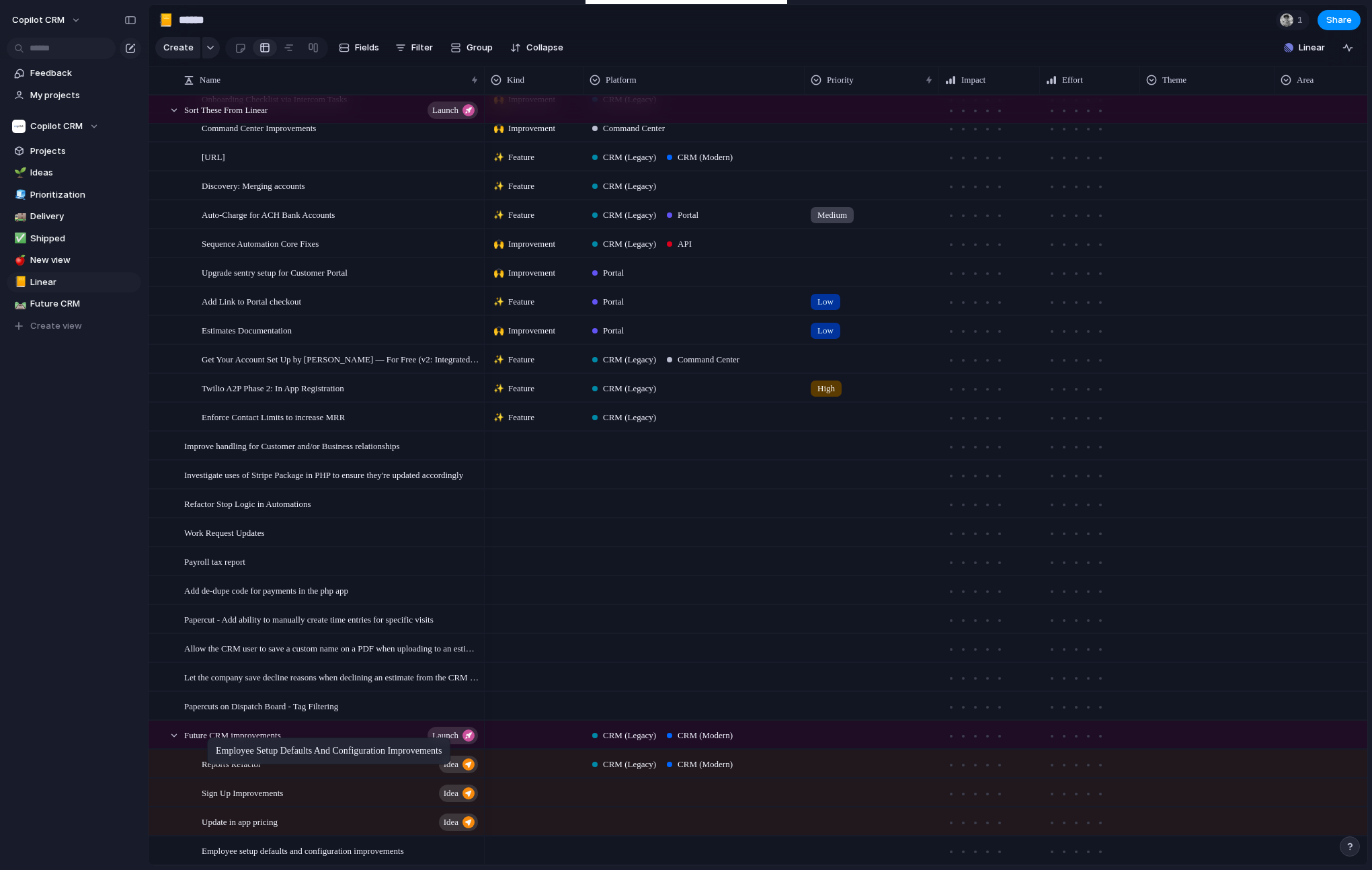 drag, startPoint x: 211, startPoint y: 768, endPoint x: 214, endPoint y: 740, distance: 28.160256 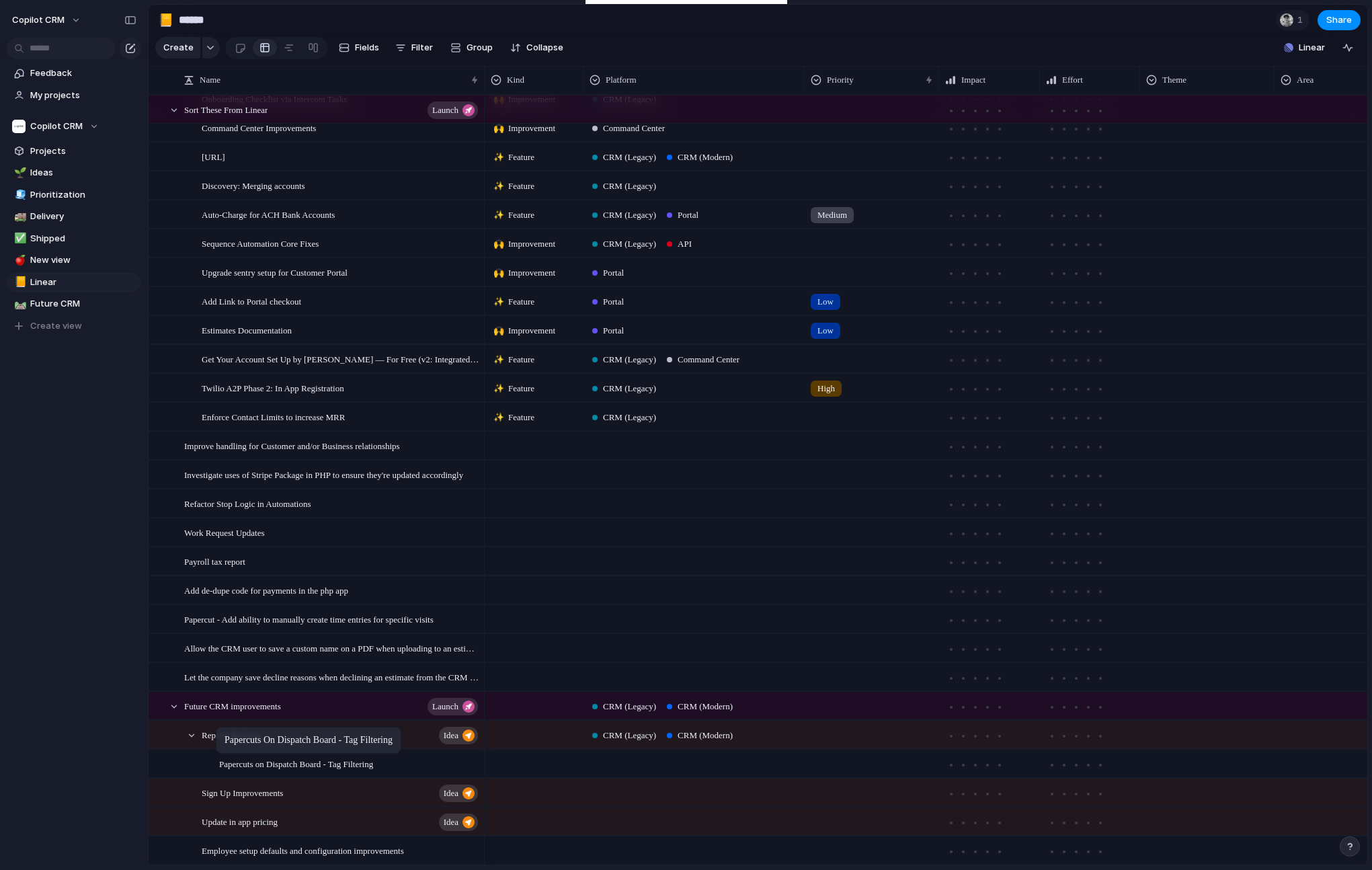 drag, startPoint x: 221, startPoint y: 706, endPoint x: 223, endPoint y: 729, distance: 23.086793 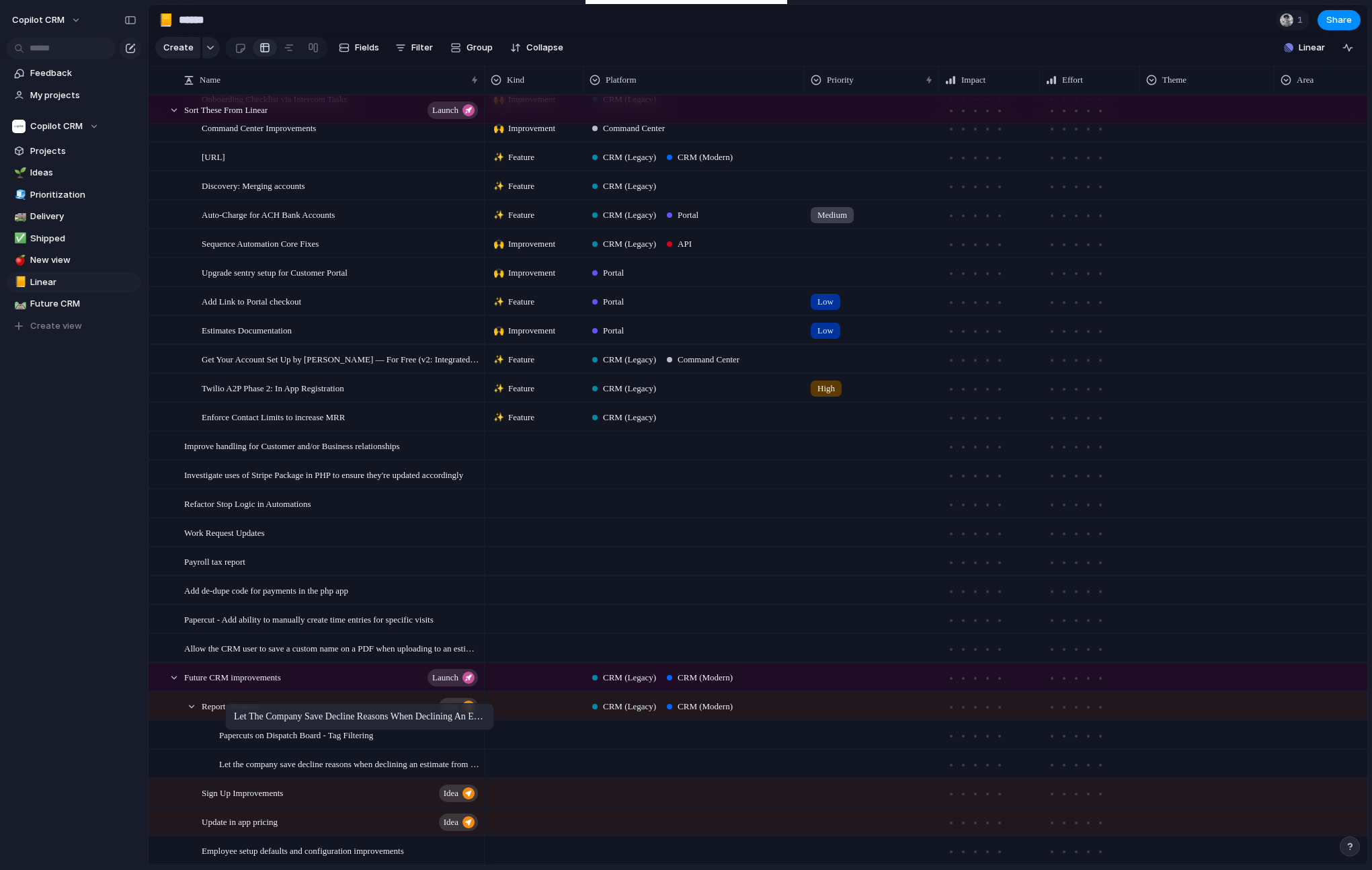 drag, startPoint x: 233, startPoint y: 682, endPoint x: 232, endPoint y: 706, distance: 24.020824 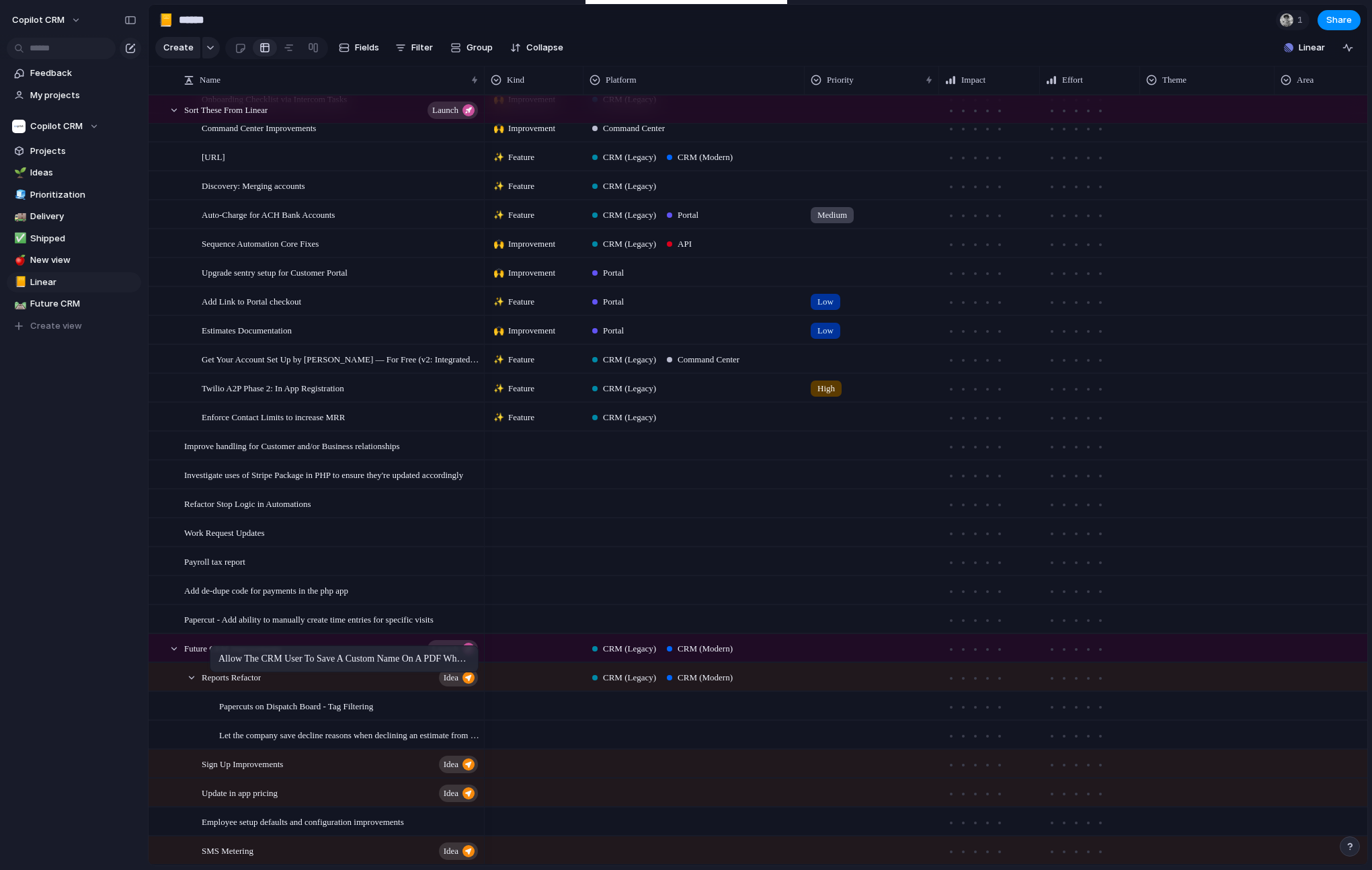 drag, startPoint x: 234, startPoint y: 652, endPoint x: 216, endPoint y: 648, distance: 18.439089 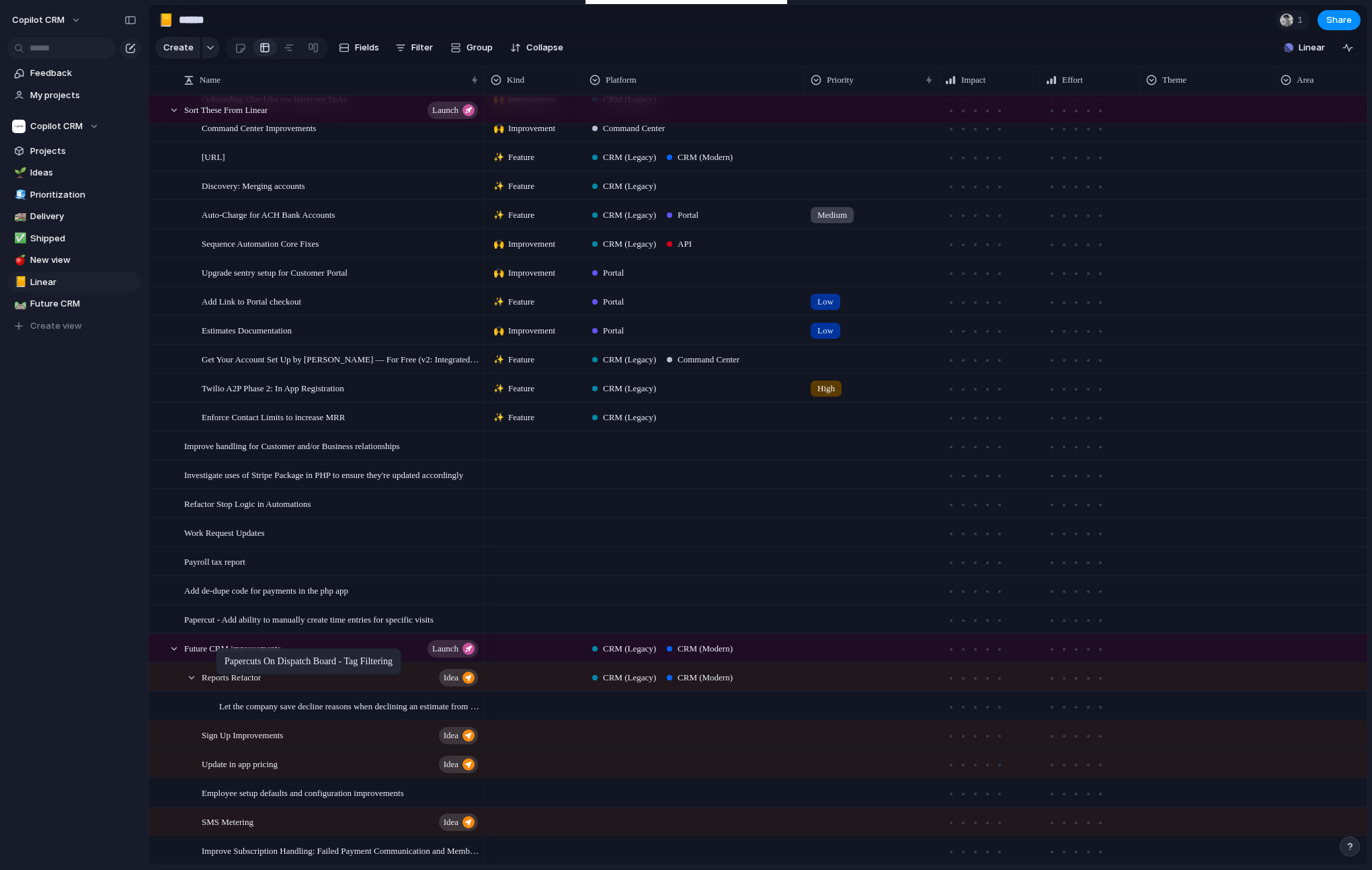 drag, startPoint x: 232, startPoint y: 705, endPoint x: 223, endPoint y: 651, distance: 54.74486 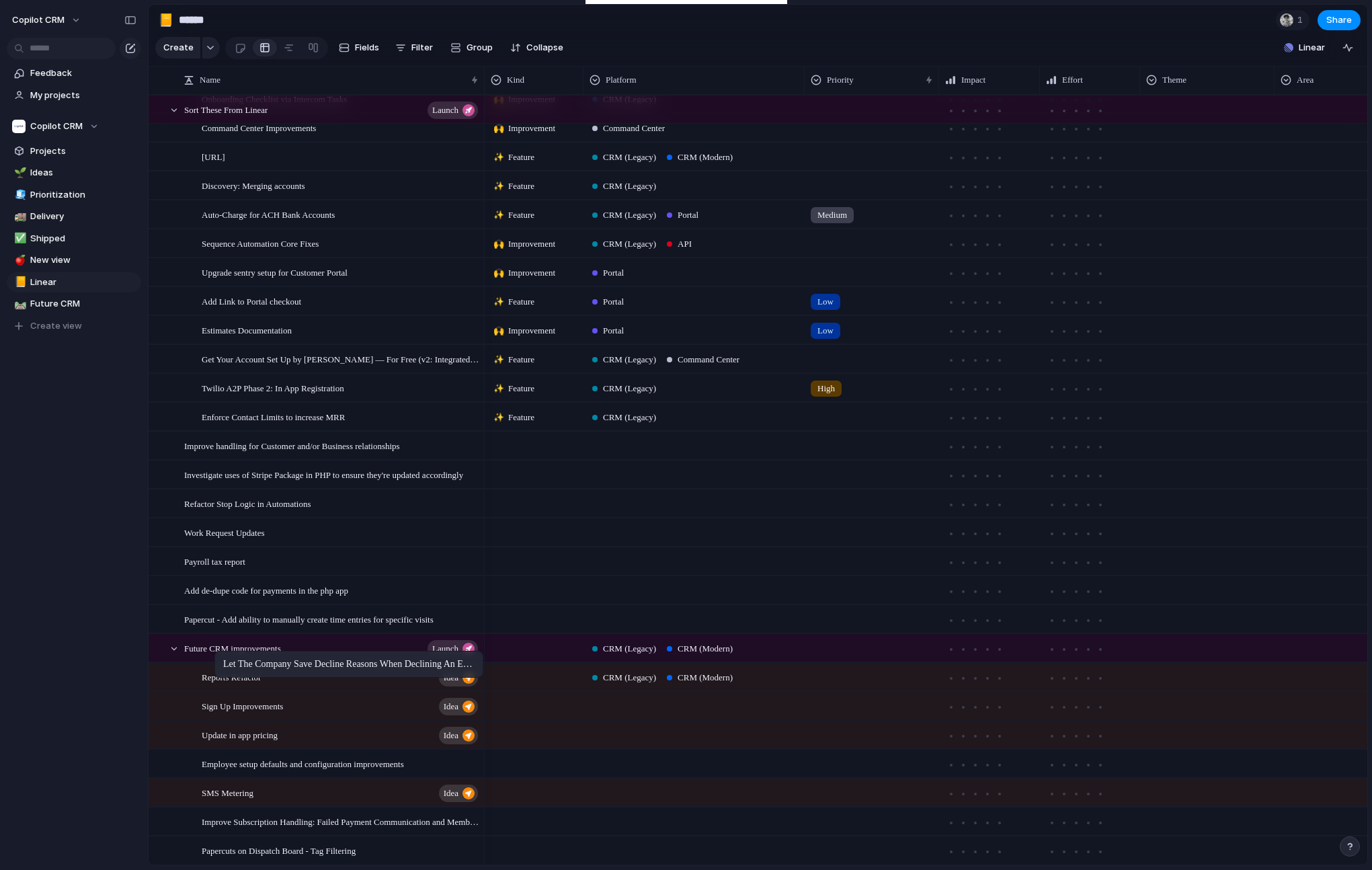 drag, startPoint x: 241, startPoint y: 705, endPoint x: 221, endPoint y: 654, distance: 54.78138 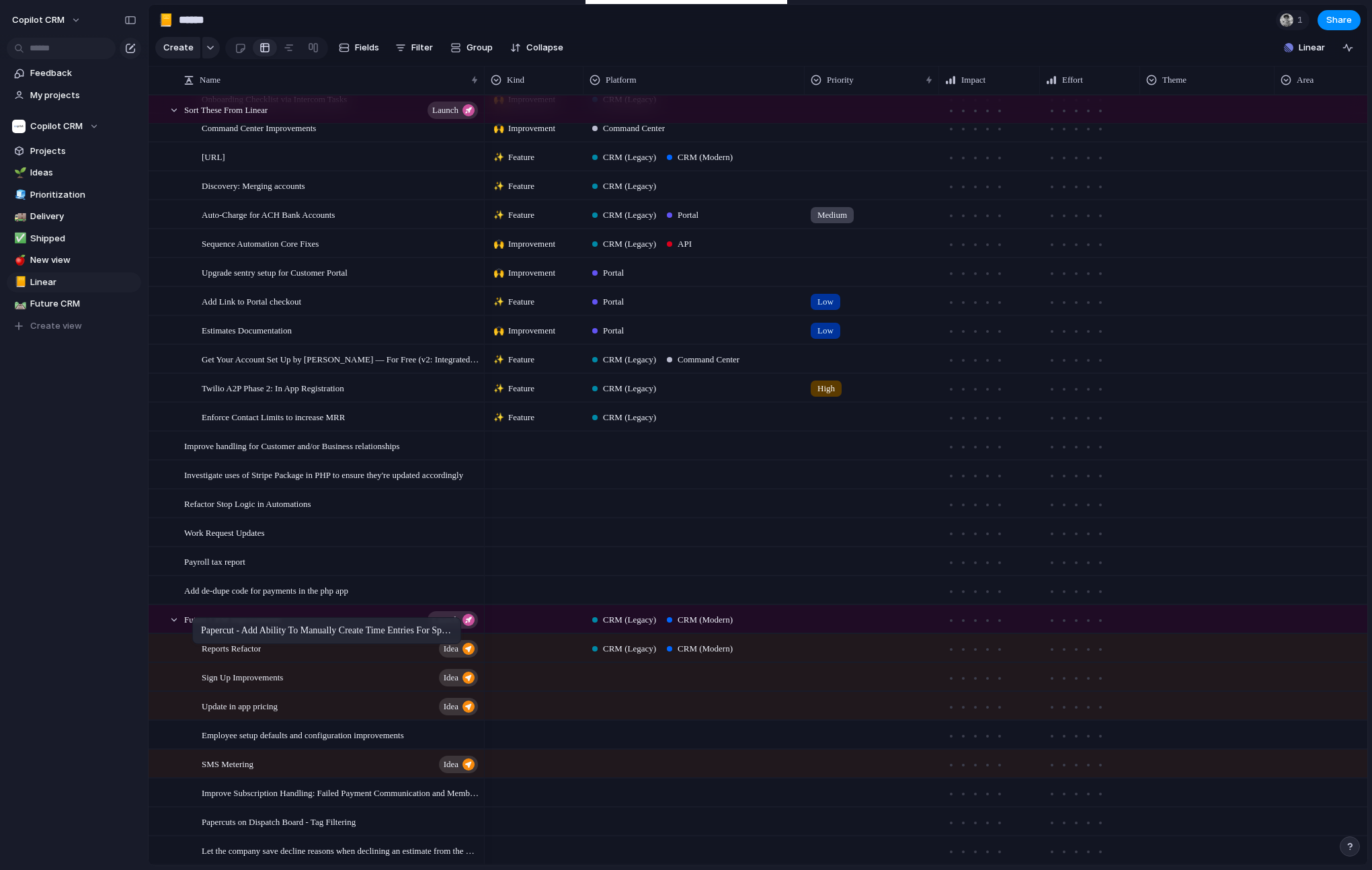 drag, startPoint x: 222, startPoint y: 623, endPoint x: 199, endPoint y: 620, distance: 23.19483 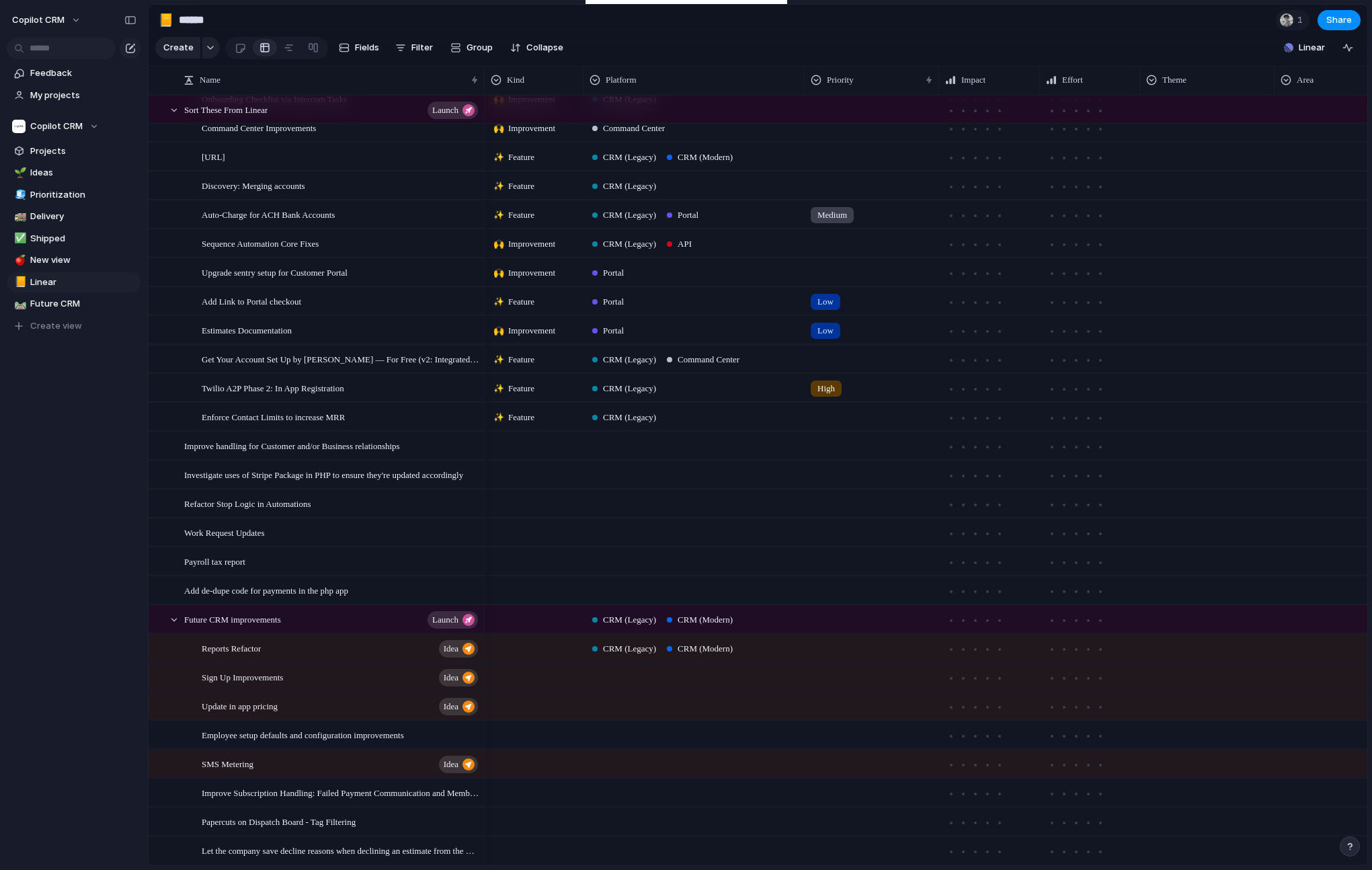 scroll, scrollTop: 170, scrollLeft: 0, axis: vertical 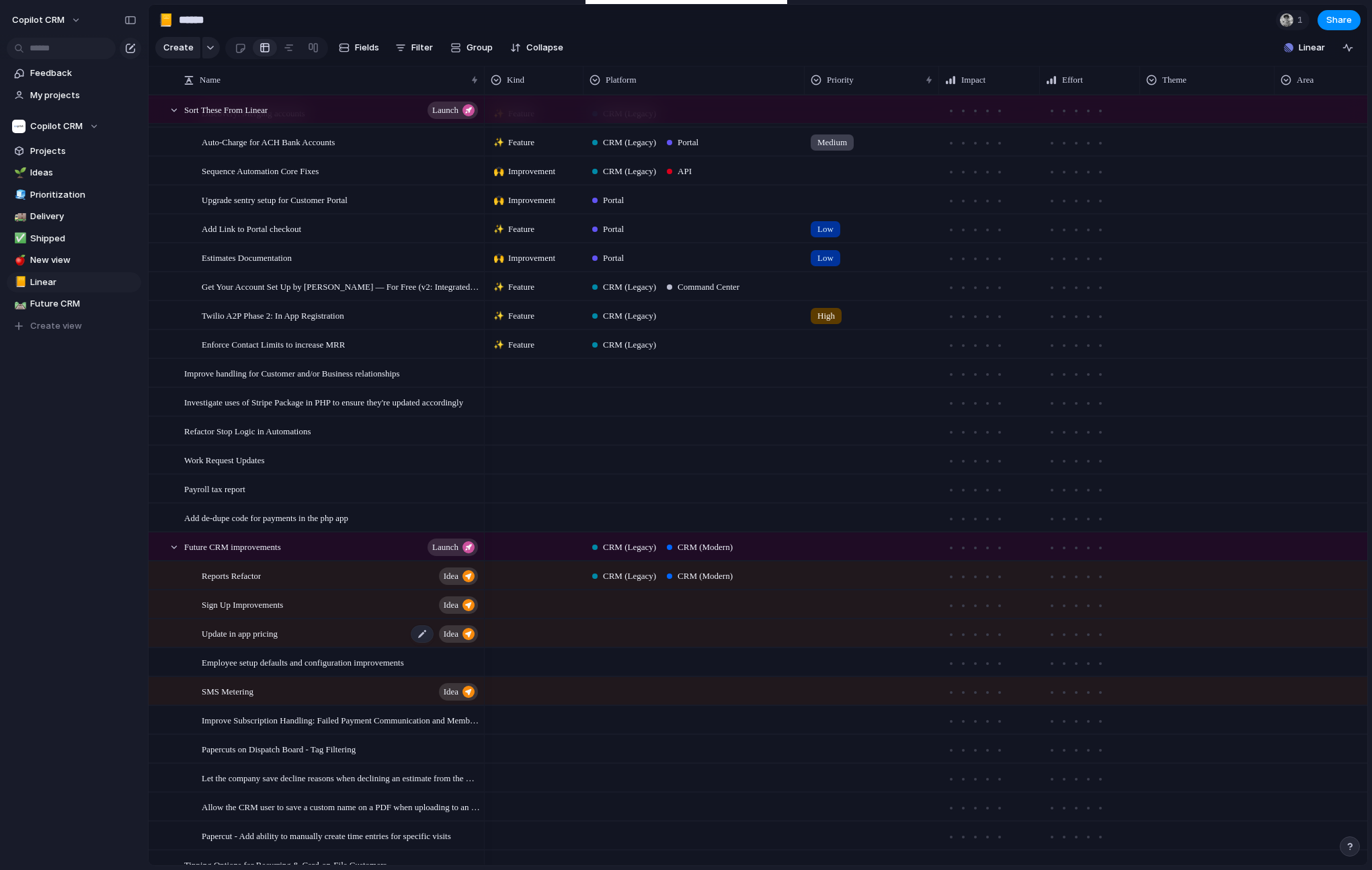 click on "Idea" at bounding box center (451, 634) 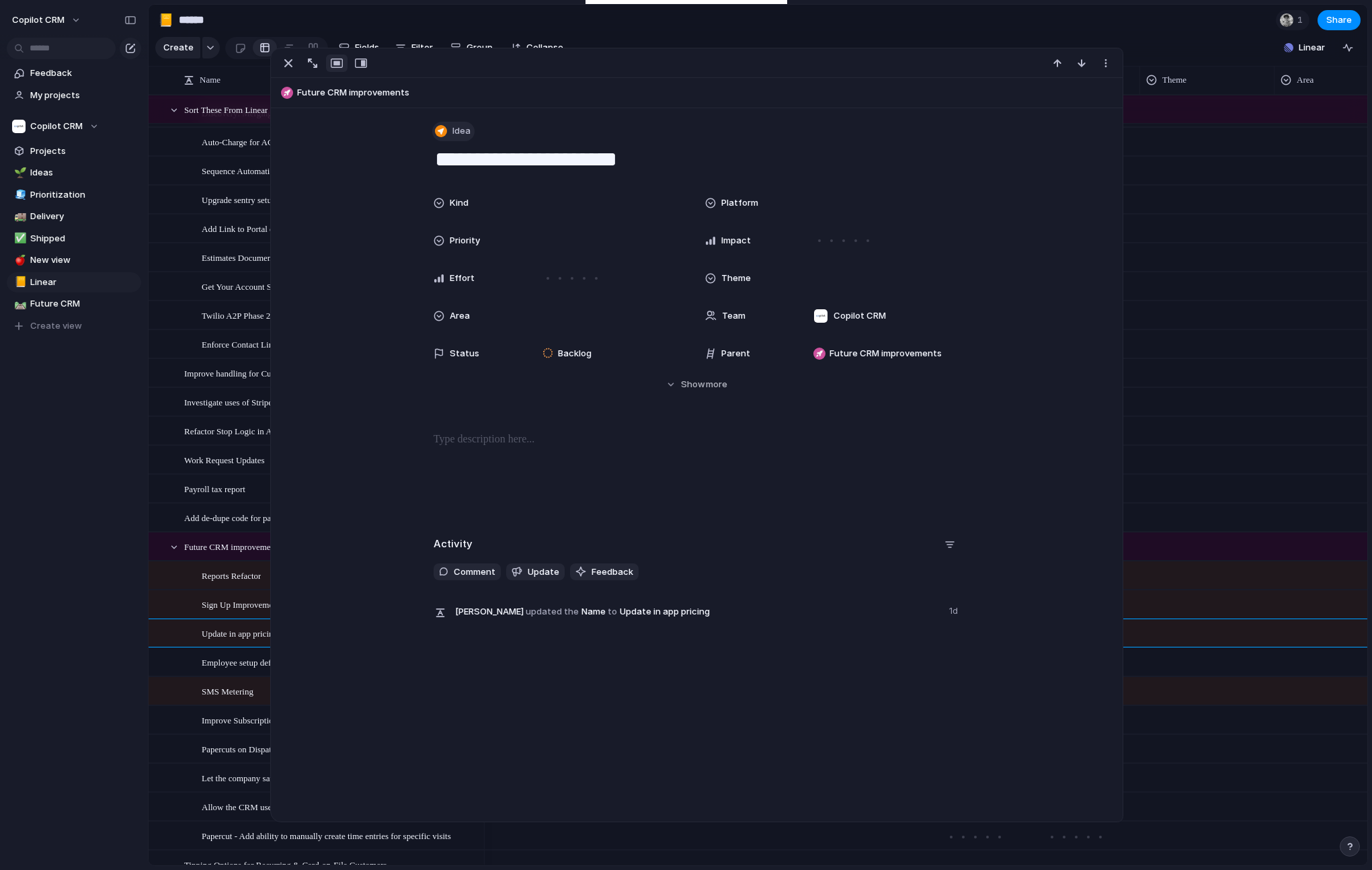 click on "Idea" at bounding box center [461, 131] 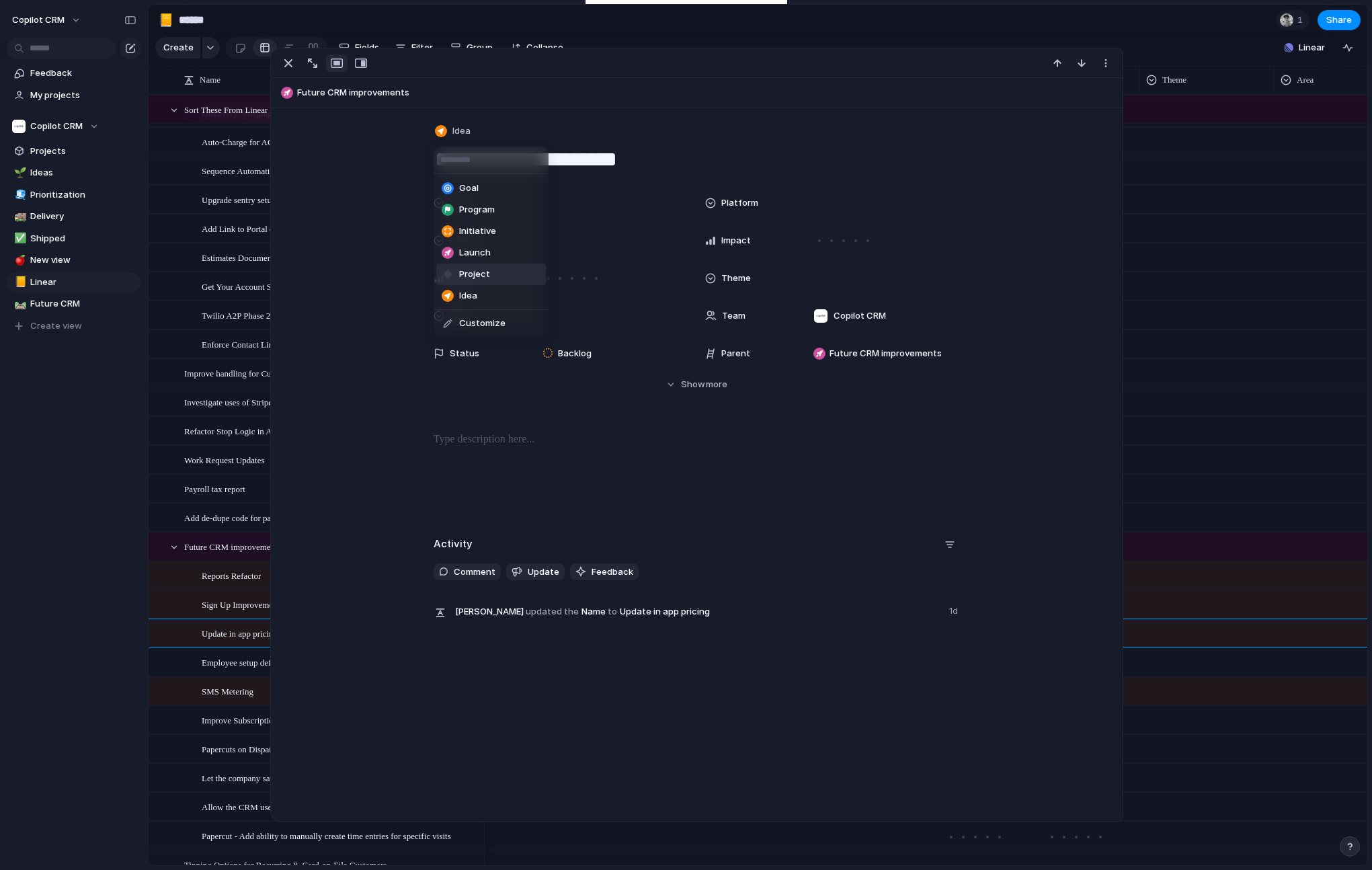 click on "Project" at bounding box center [491, 274] 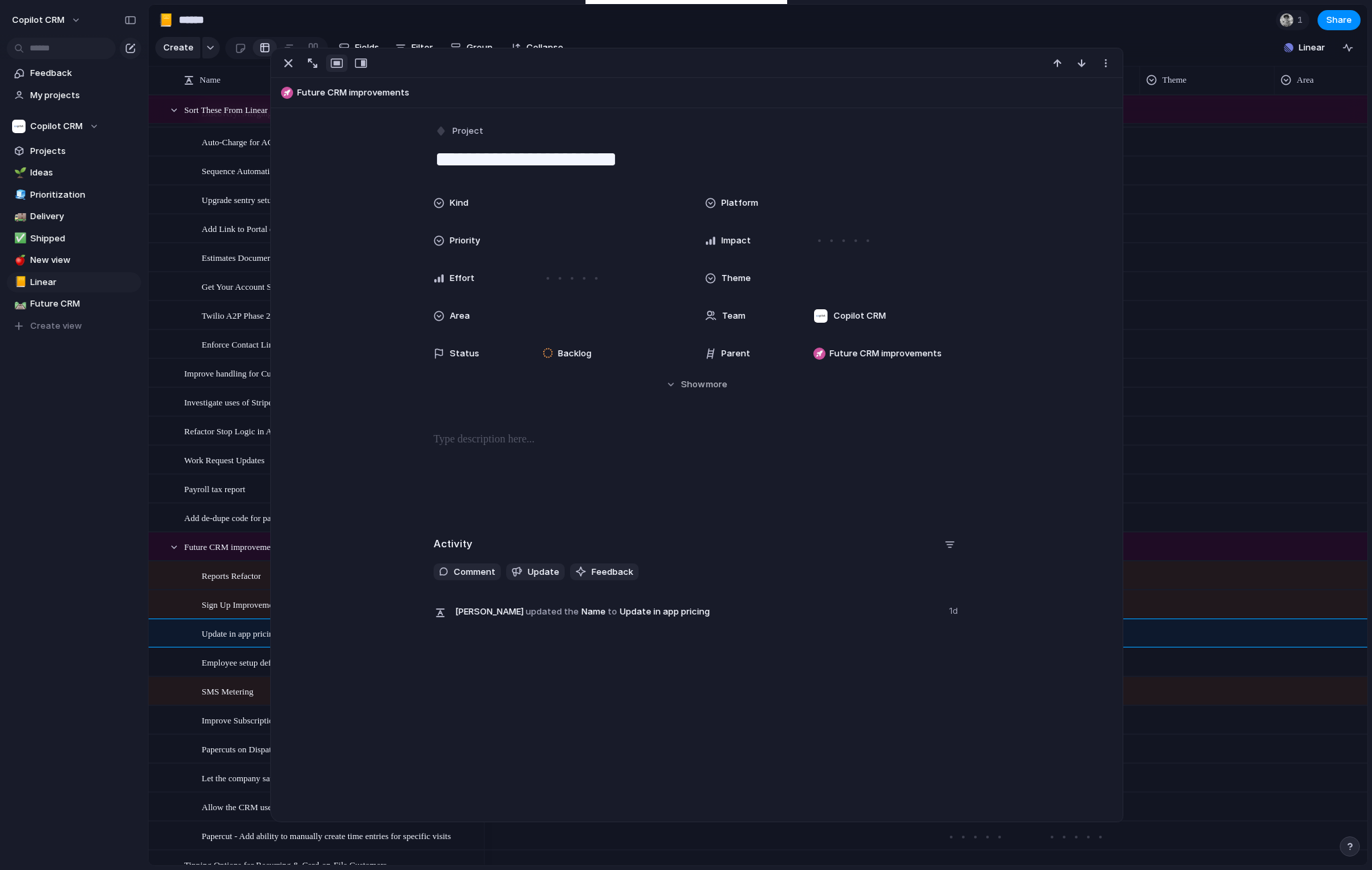 click on "Payroll tax report" at bounding box center [214, 488] 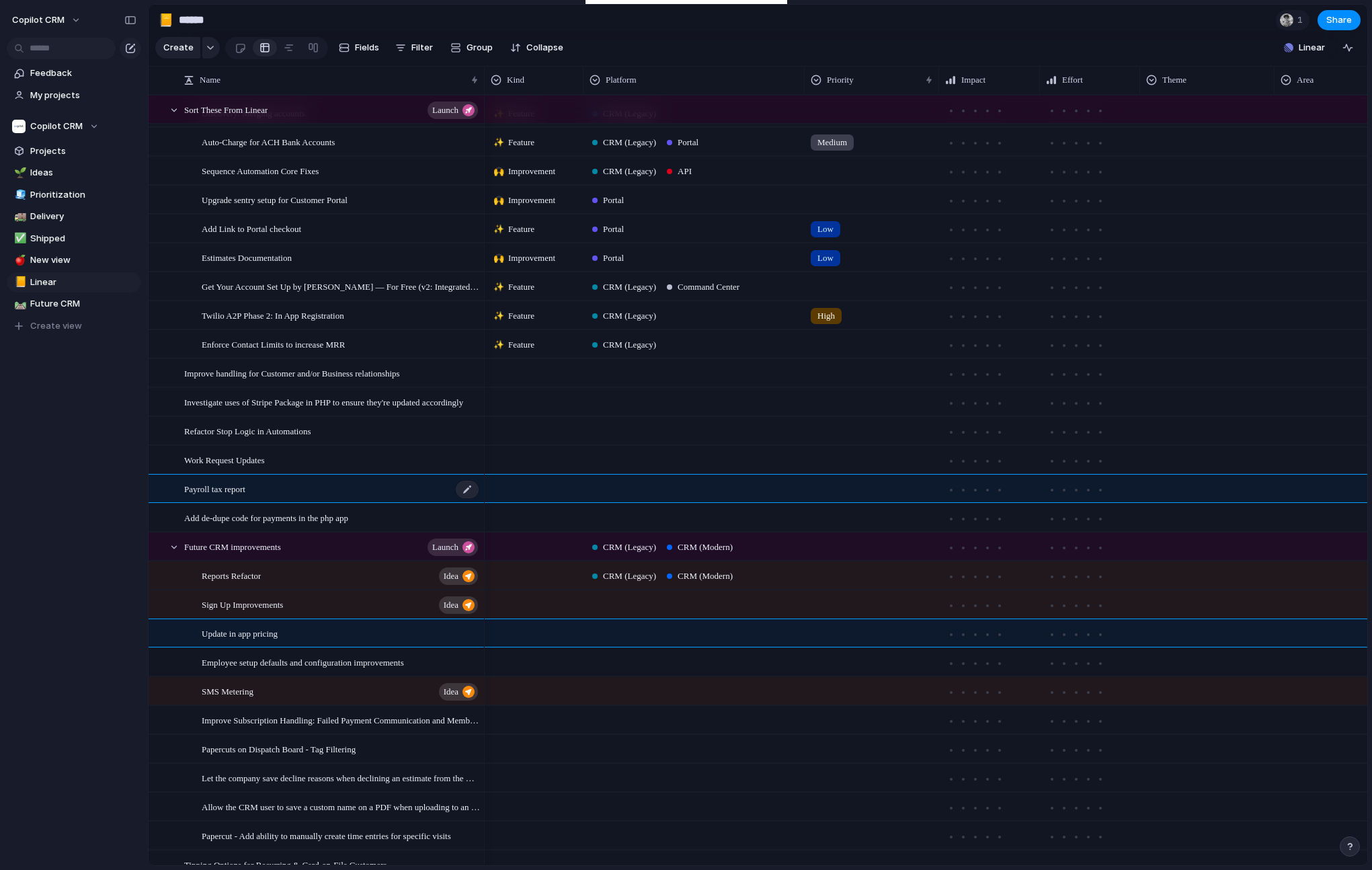 type on "**********" 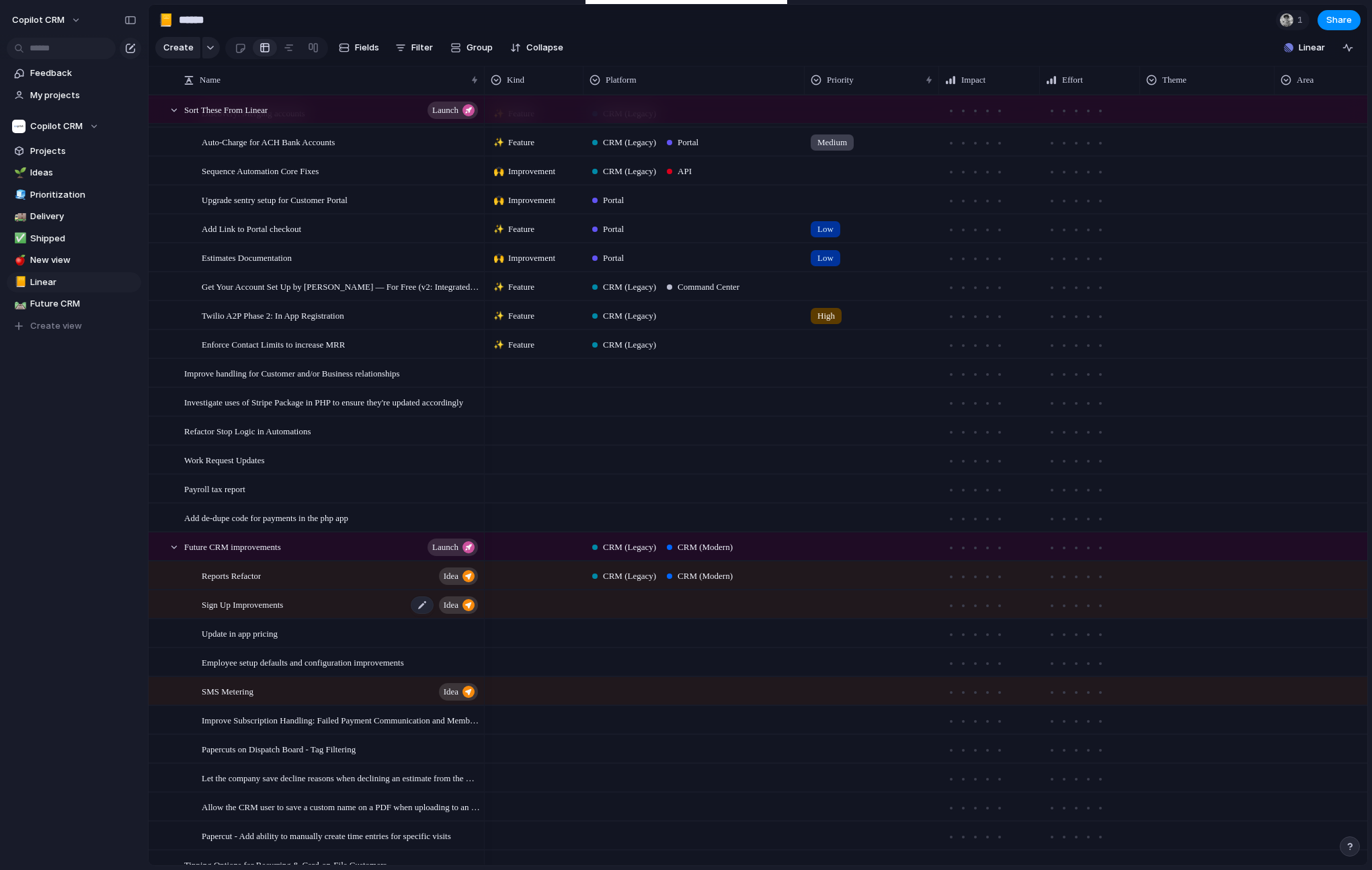 click on "Idea" at bounding box center (451, 605) 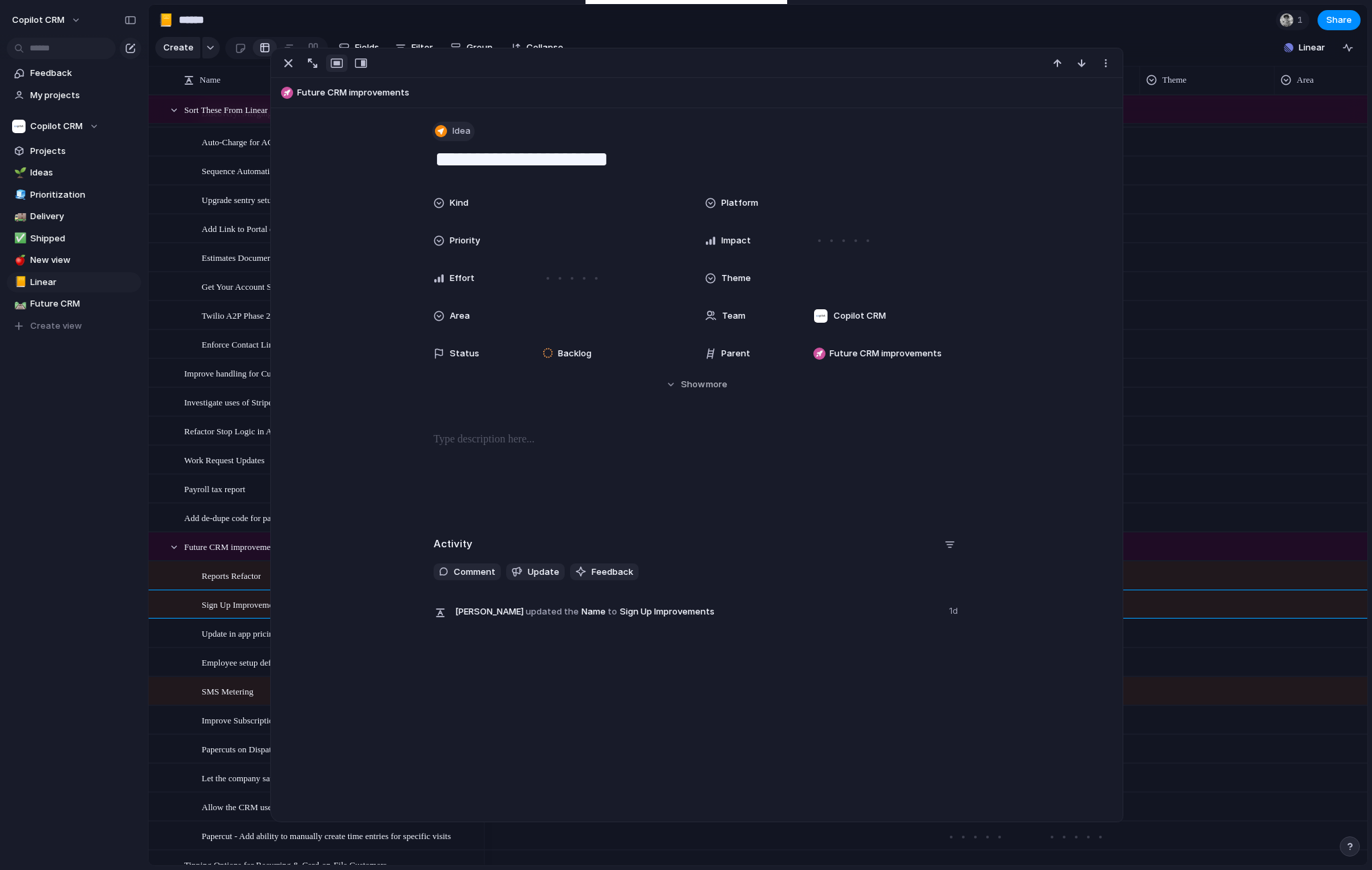 click on "Idea" at bounding box center [461, 131] 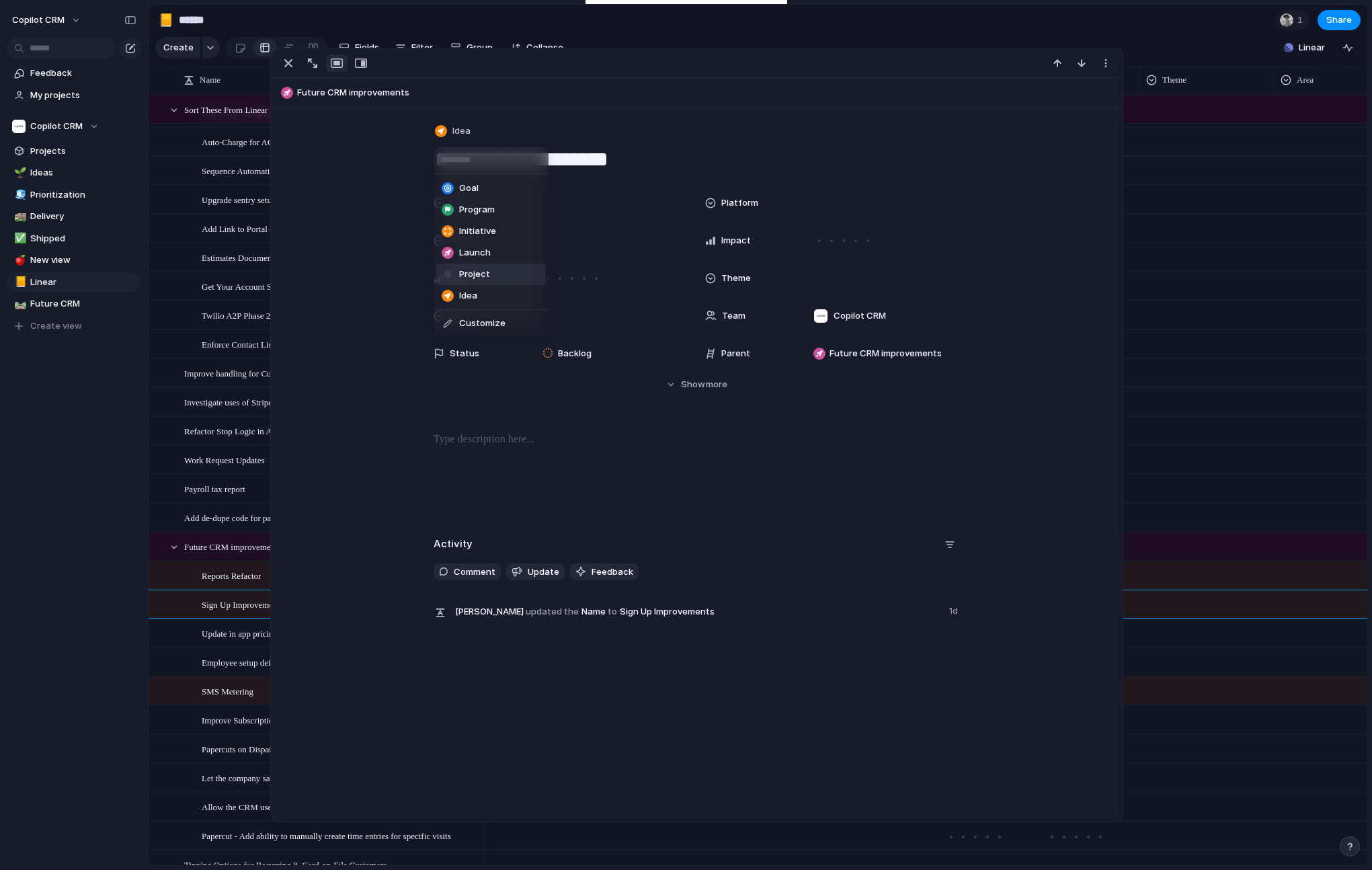 click on "Project" at bounding box center (475, 274) 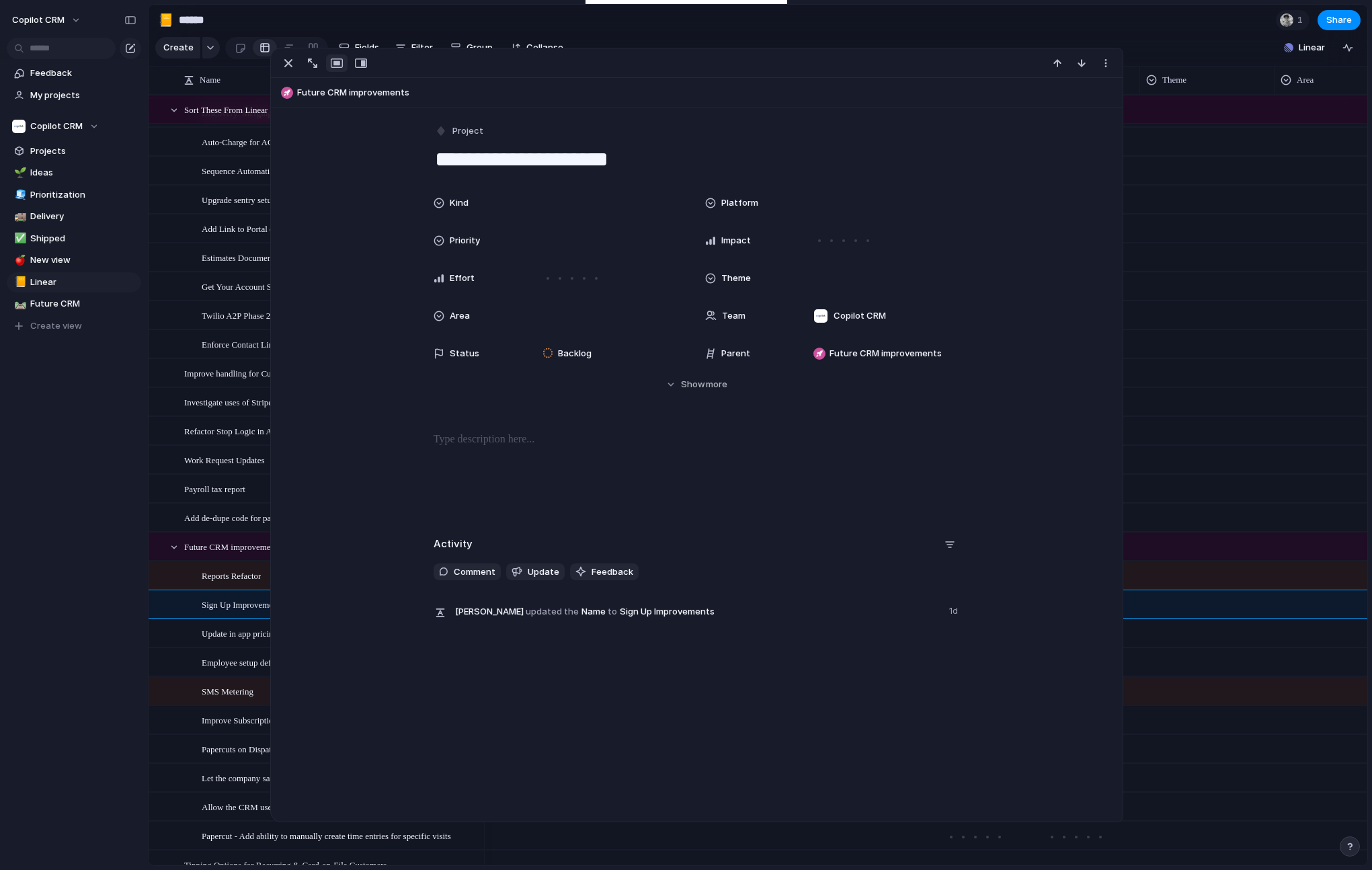 click on "Refactor Stop Logic in Automations" at bounding box center [332, 431] 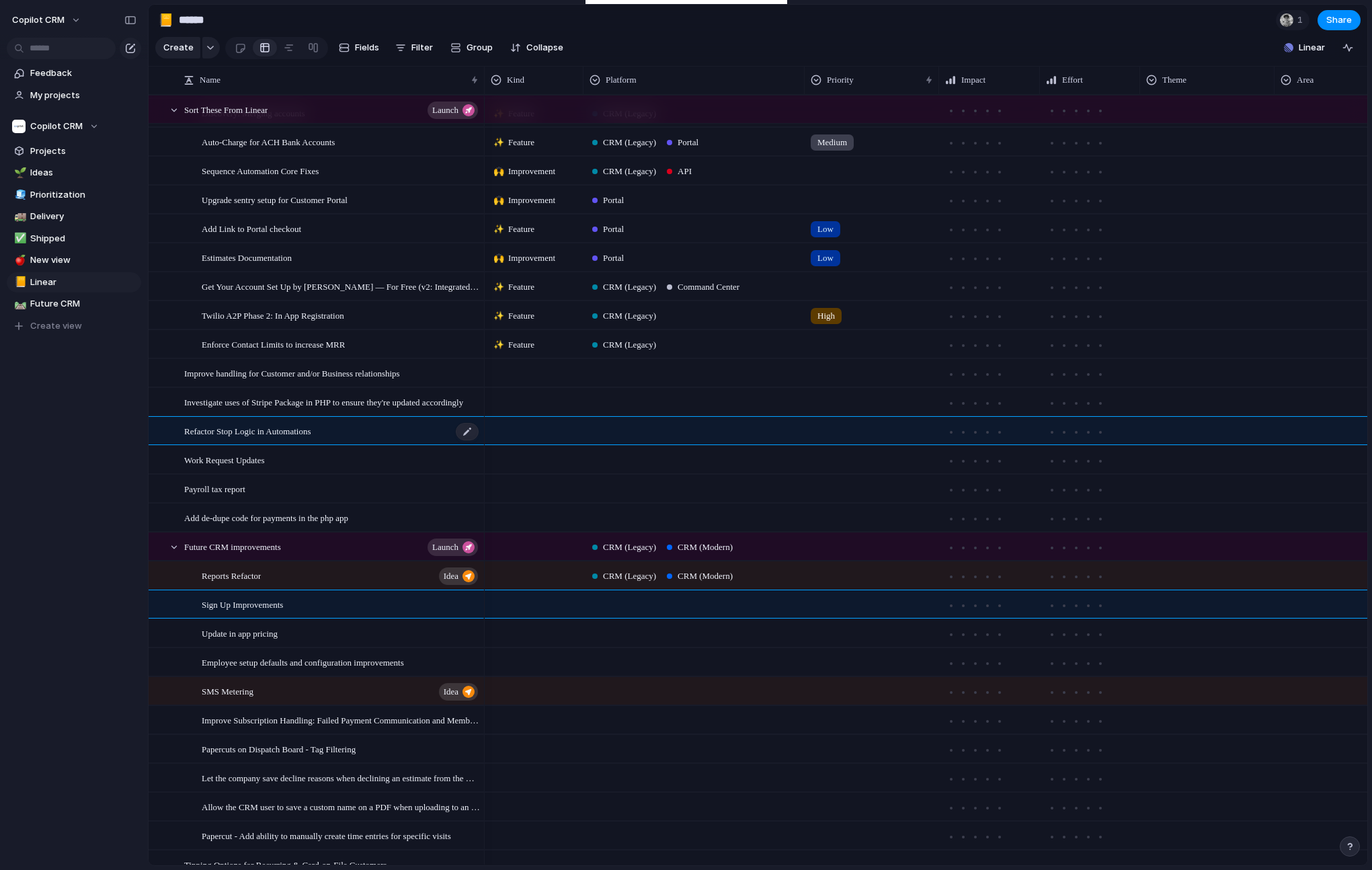 type on "**********" 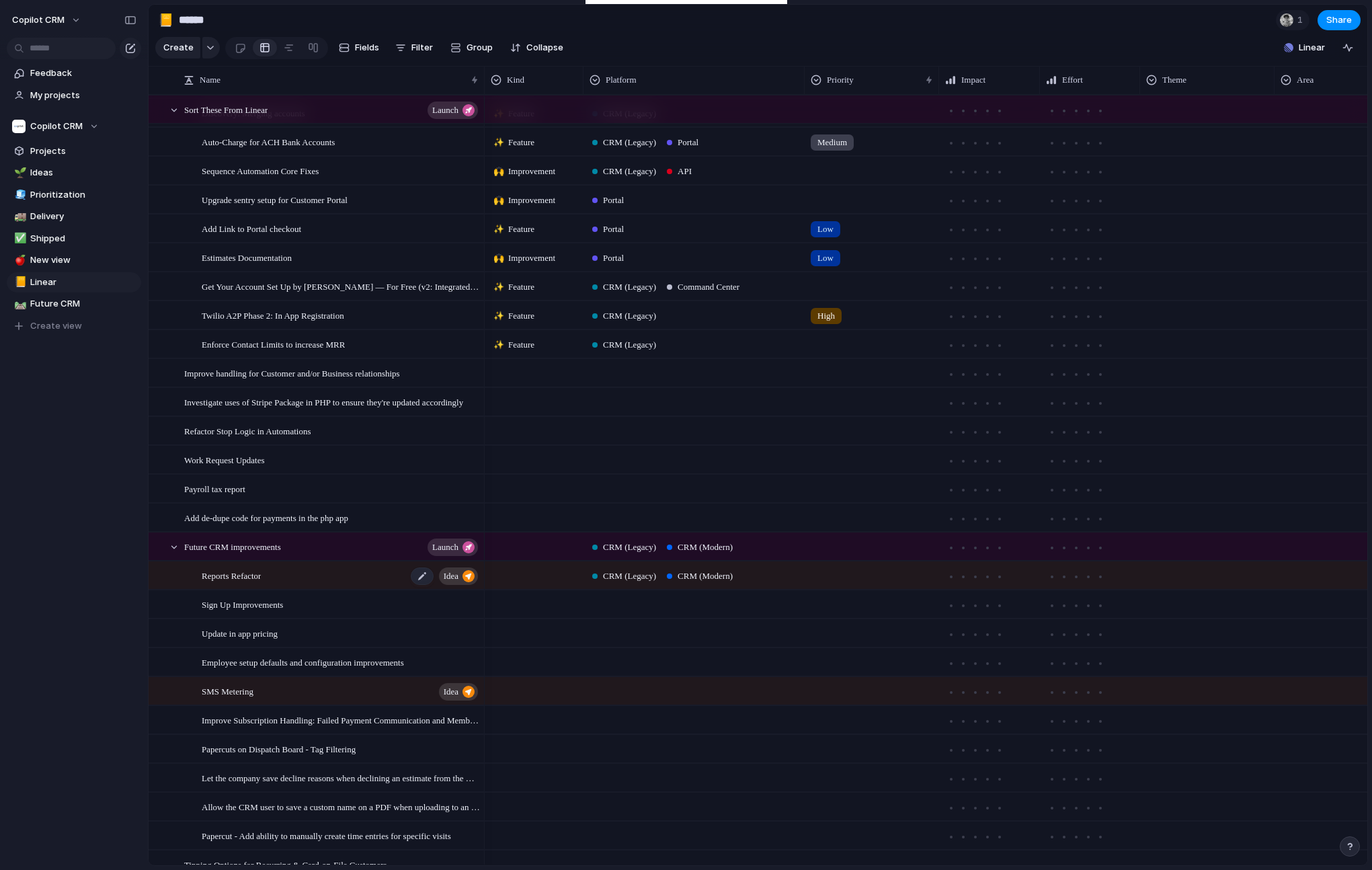 click on "Idea" at bounding box center (451, 576) 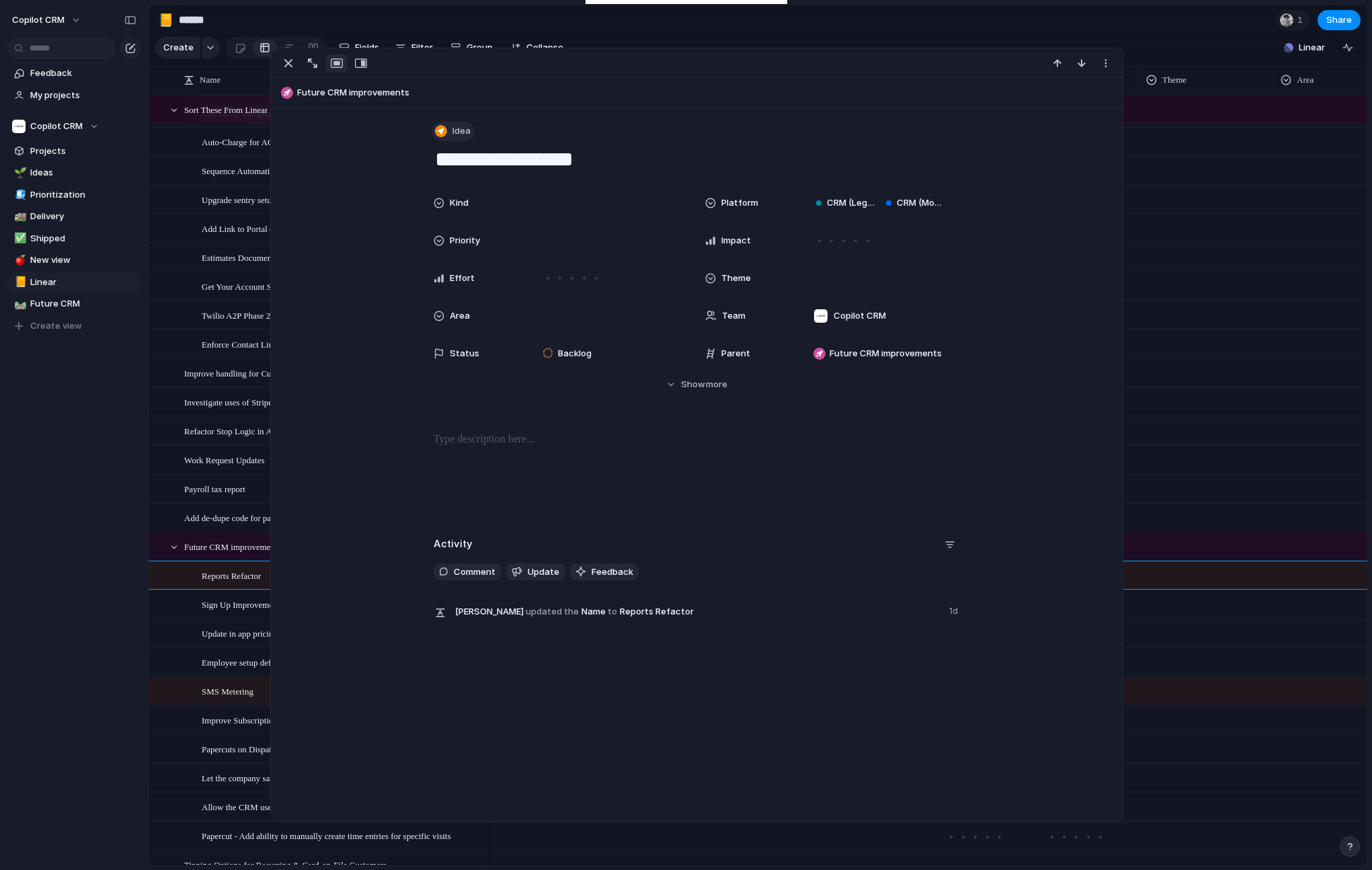 click on "Idea" at bounding box center [461, 131] 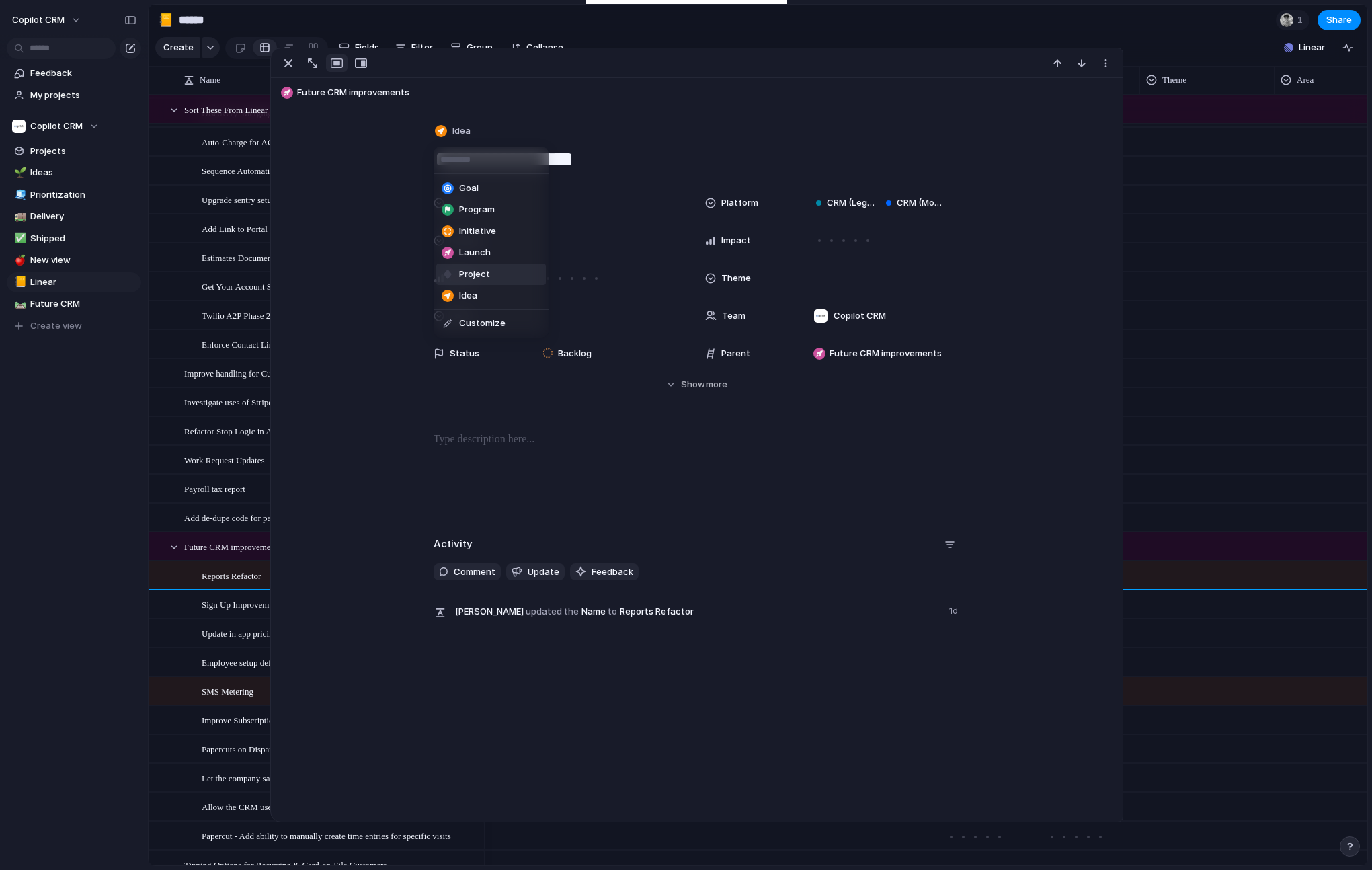 click on "Project" at bounding box center (475, 274) 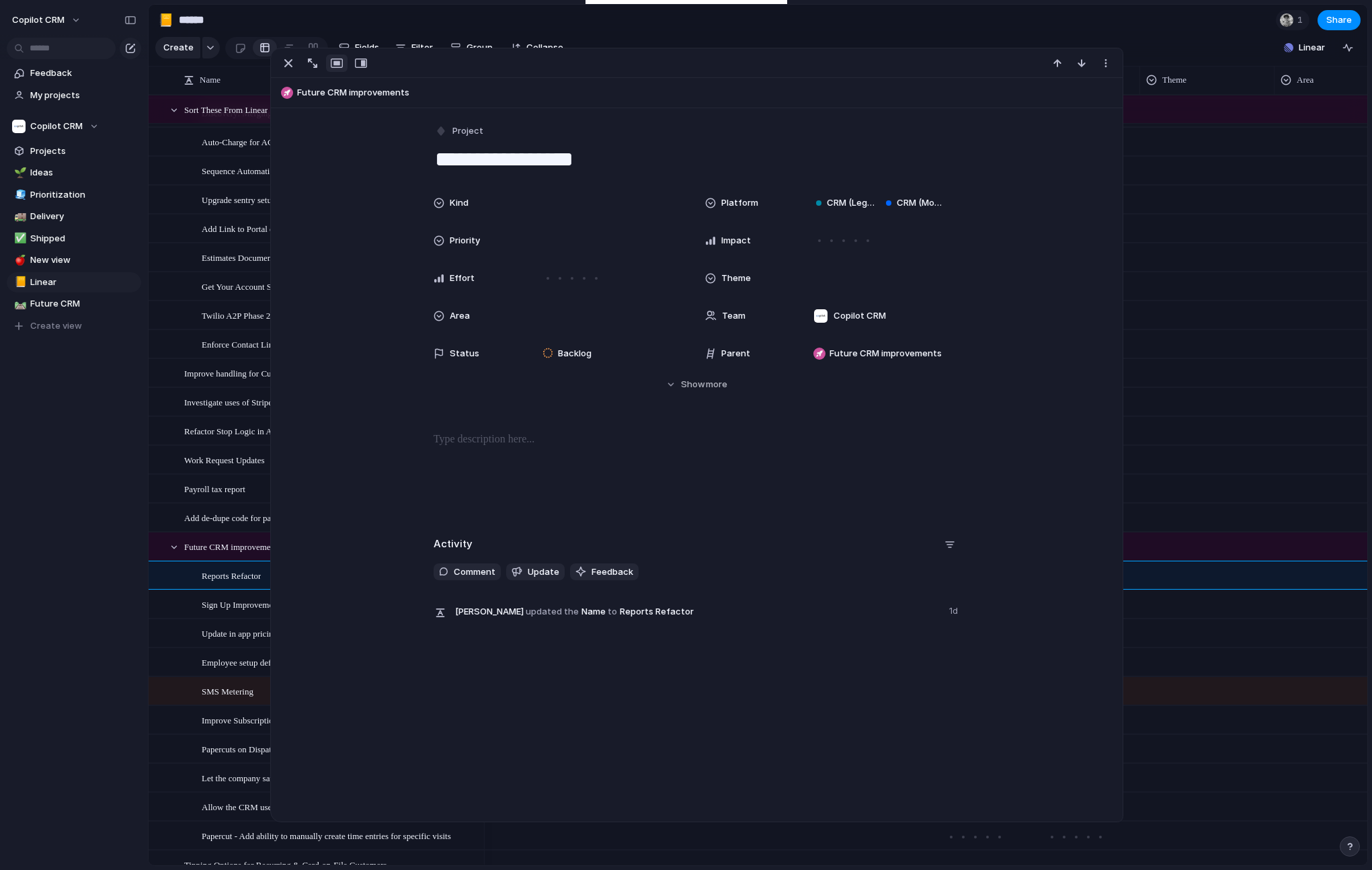 click on "Payroll tax report" at bounding box center [214, 488] 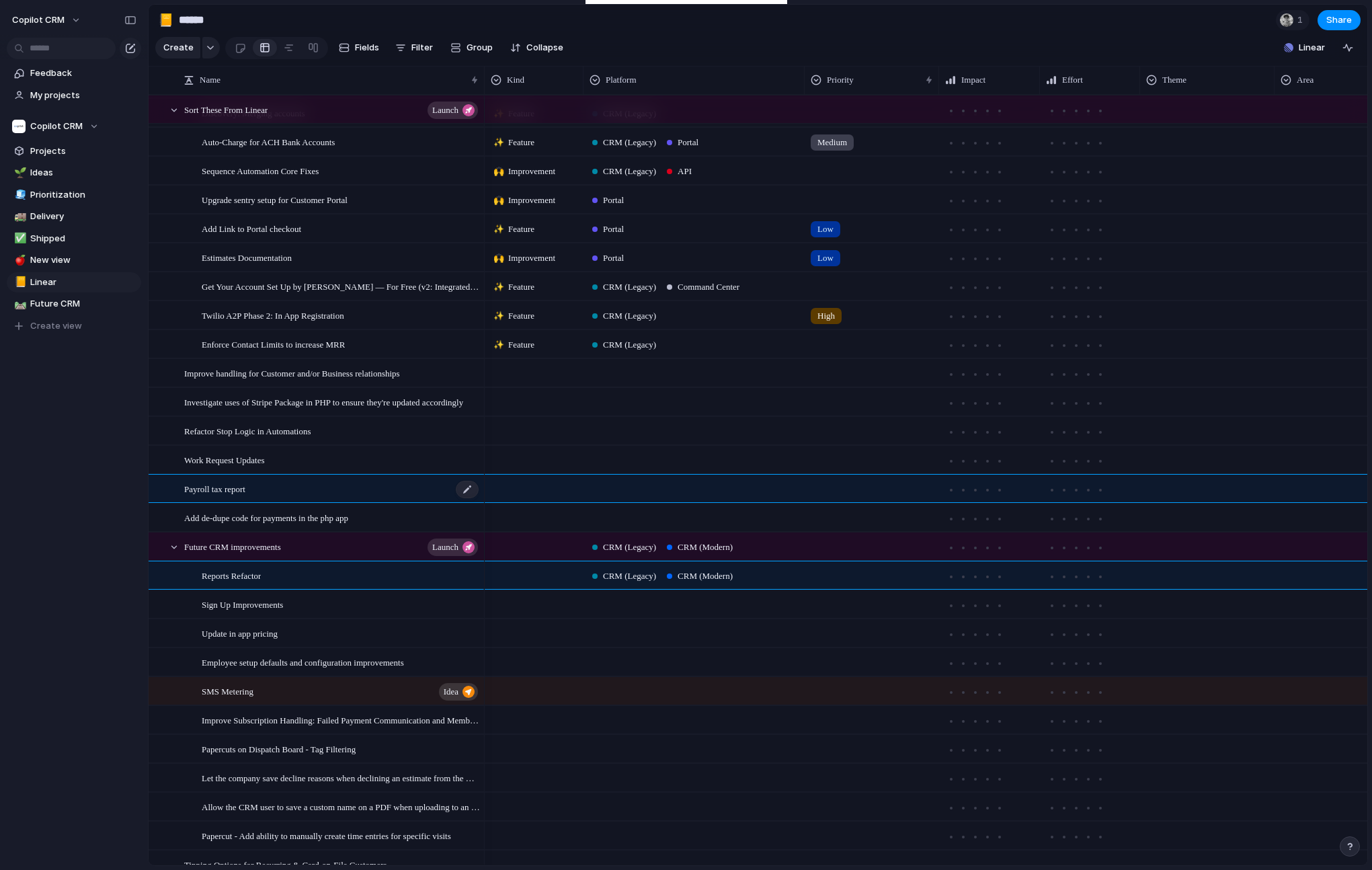type on "**********" 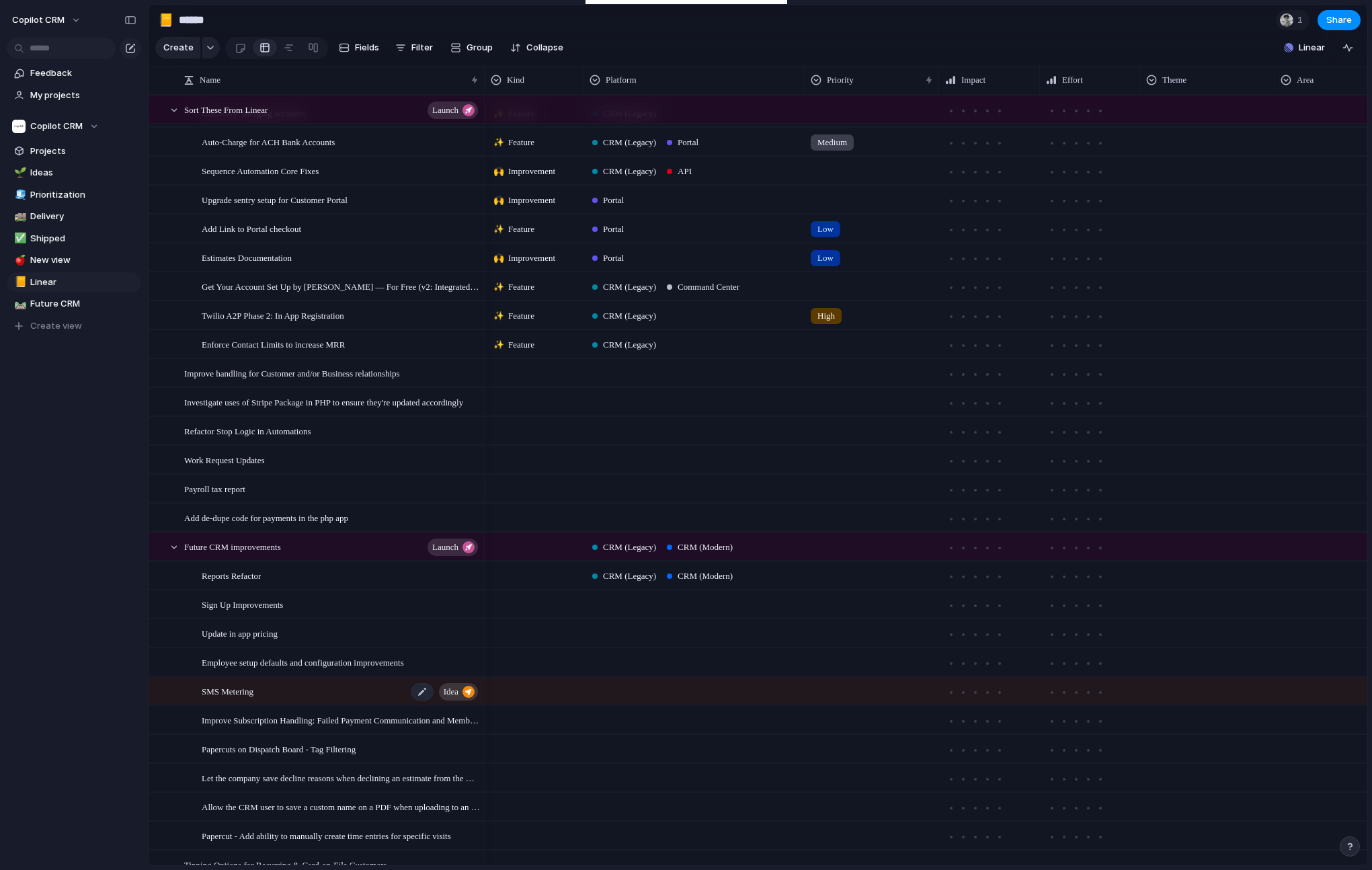 click on "Idea" at bounding box center (451, 692) 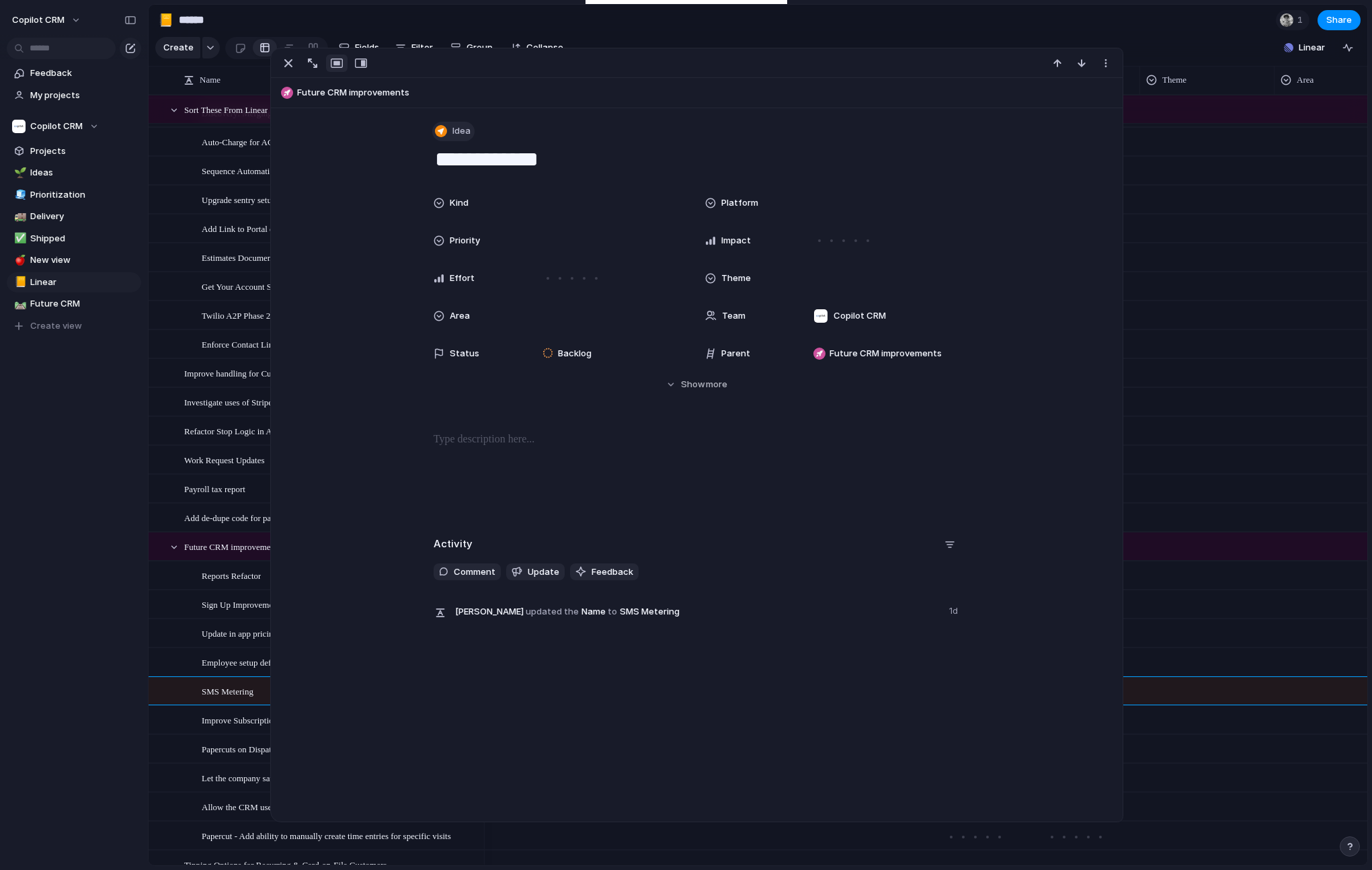 click on "Idea" at bounding box center [461, 131] 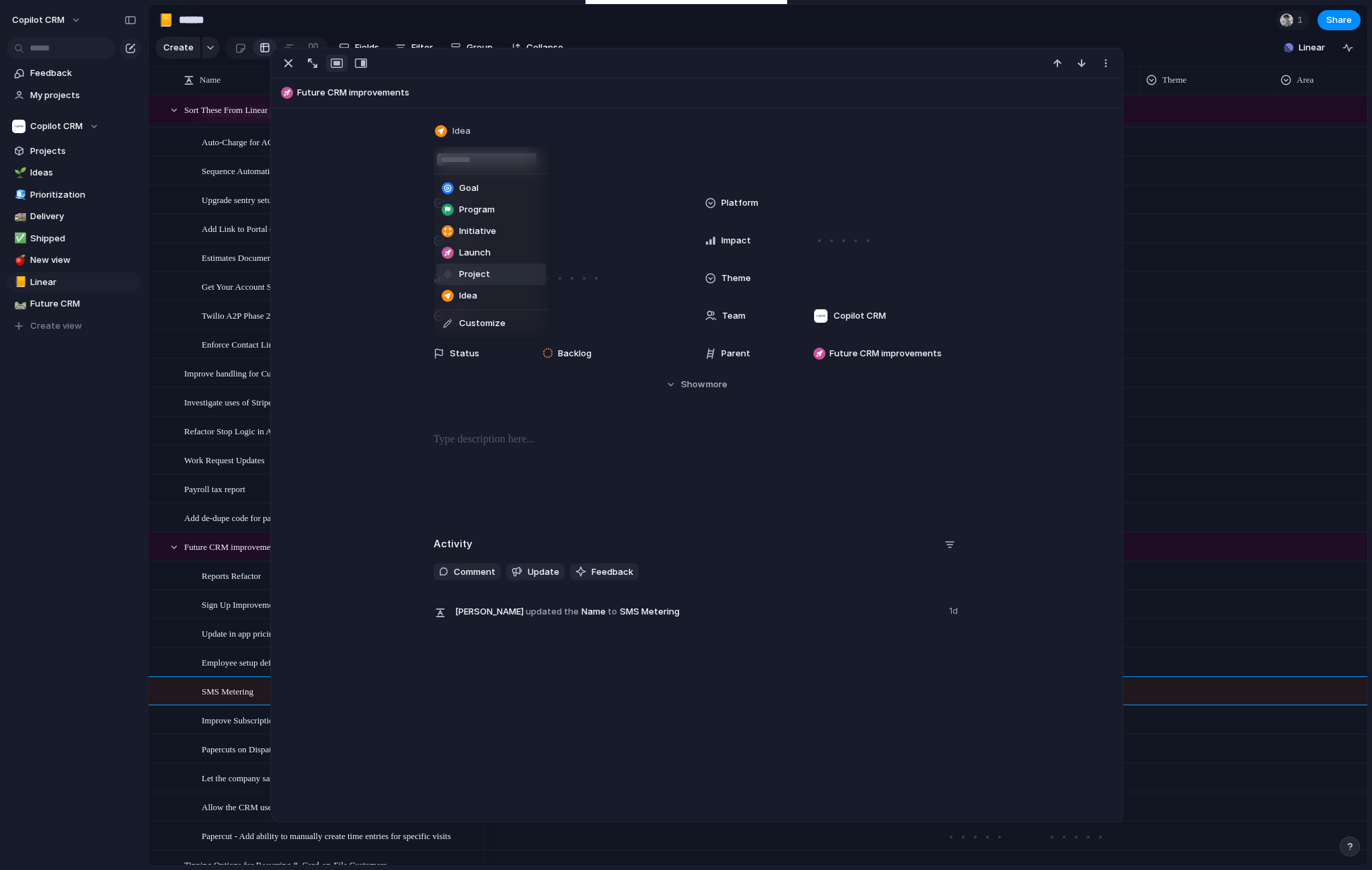 click on "Project" at bounding box center (491, 274) 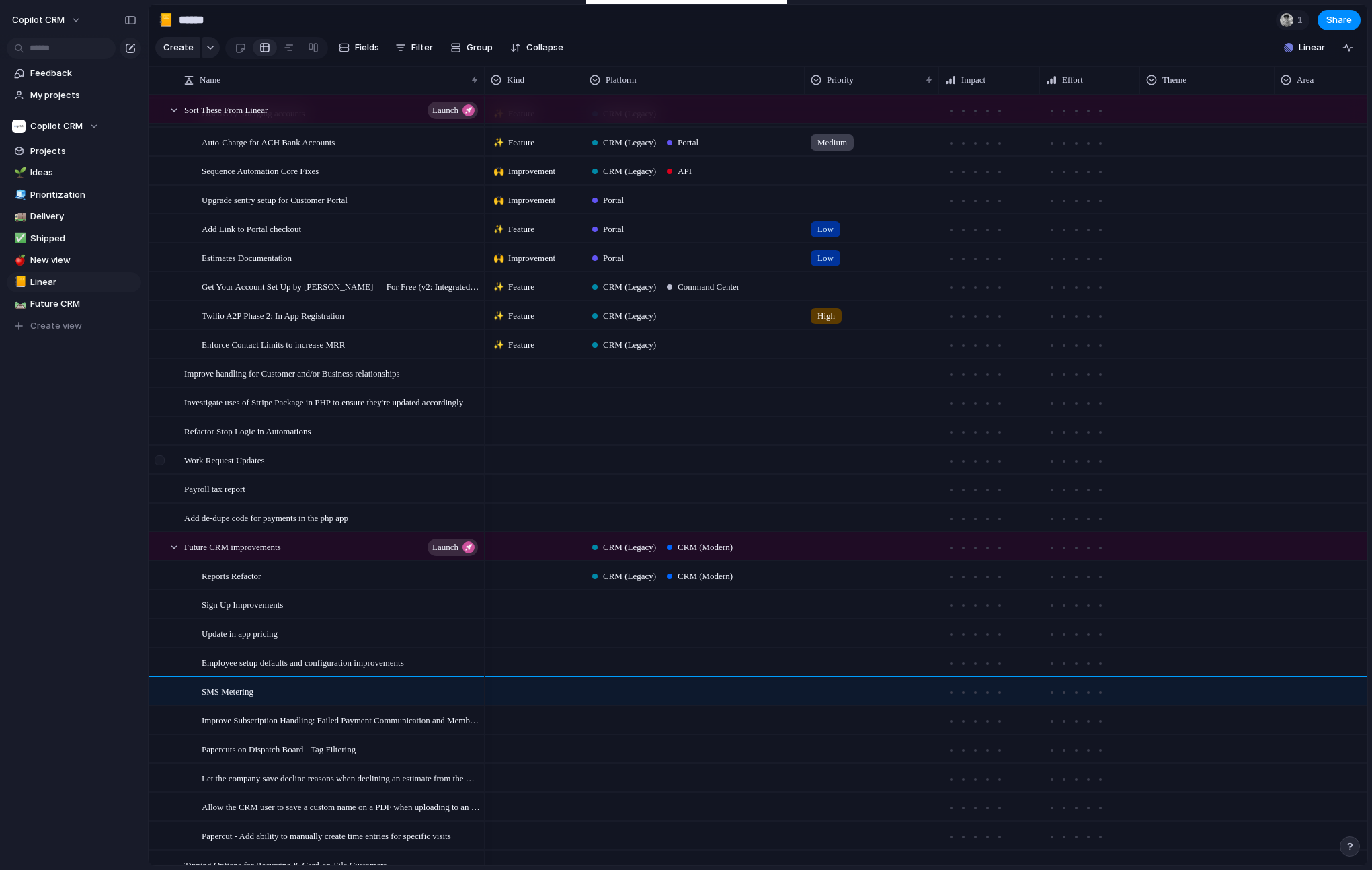 click at bounding box center [161, 465] 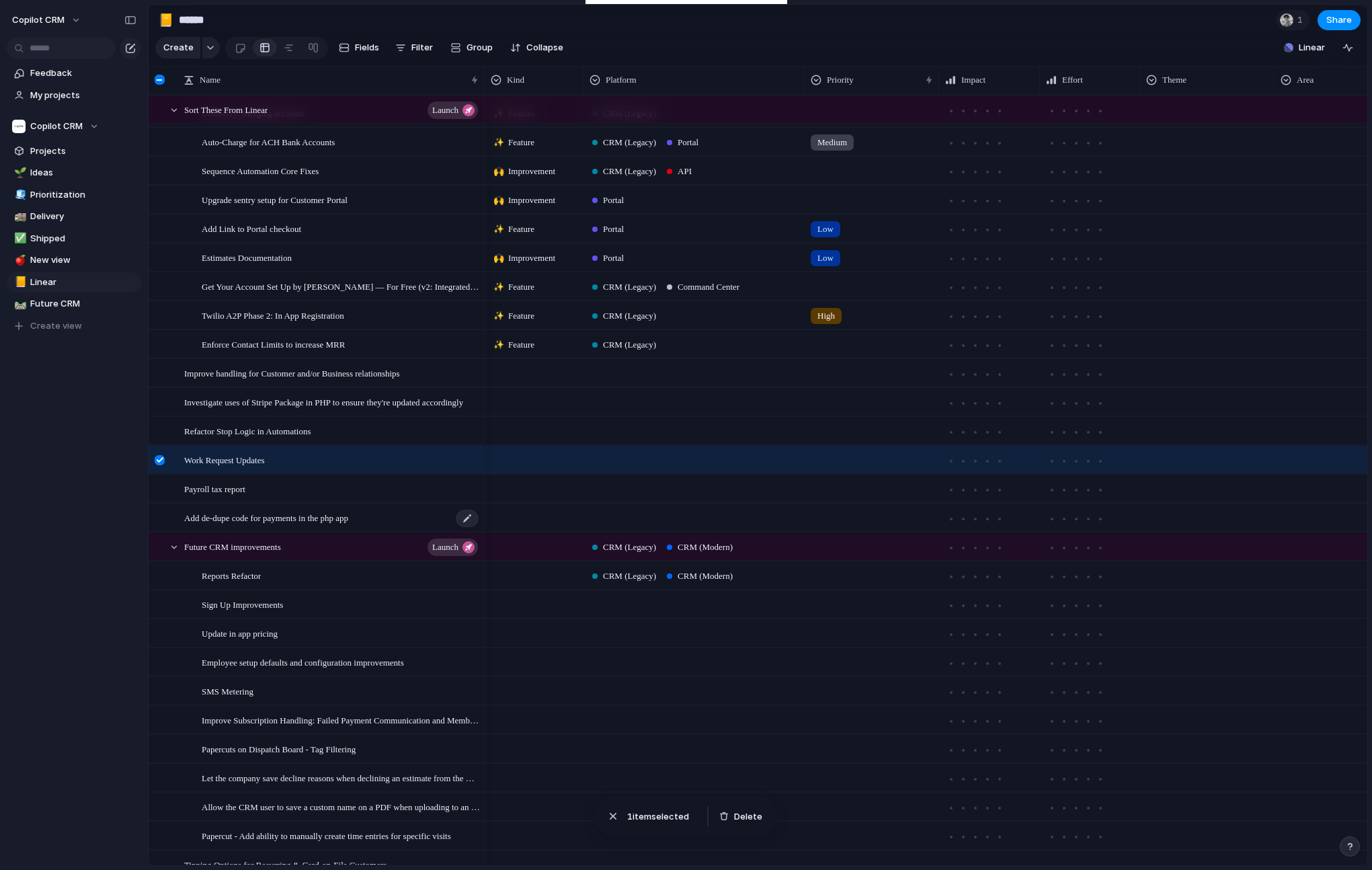 click on "Add de-dupe code for payments in the php app" at bounding box center (266, 517) 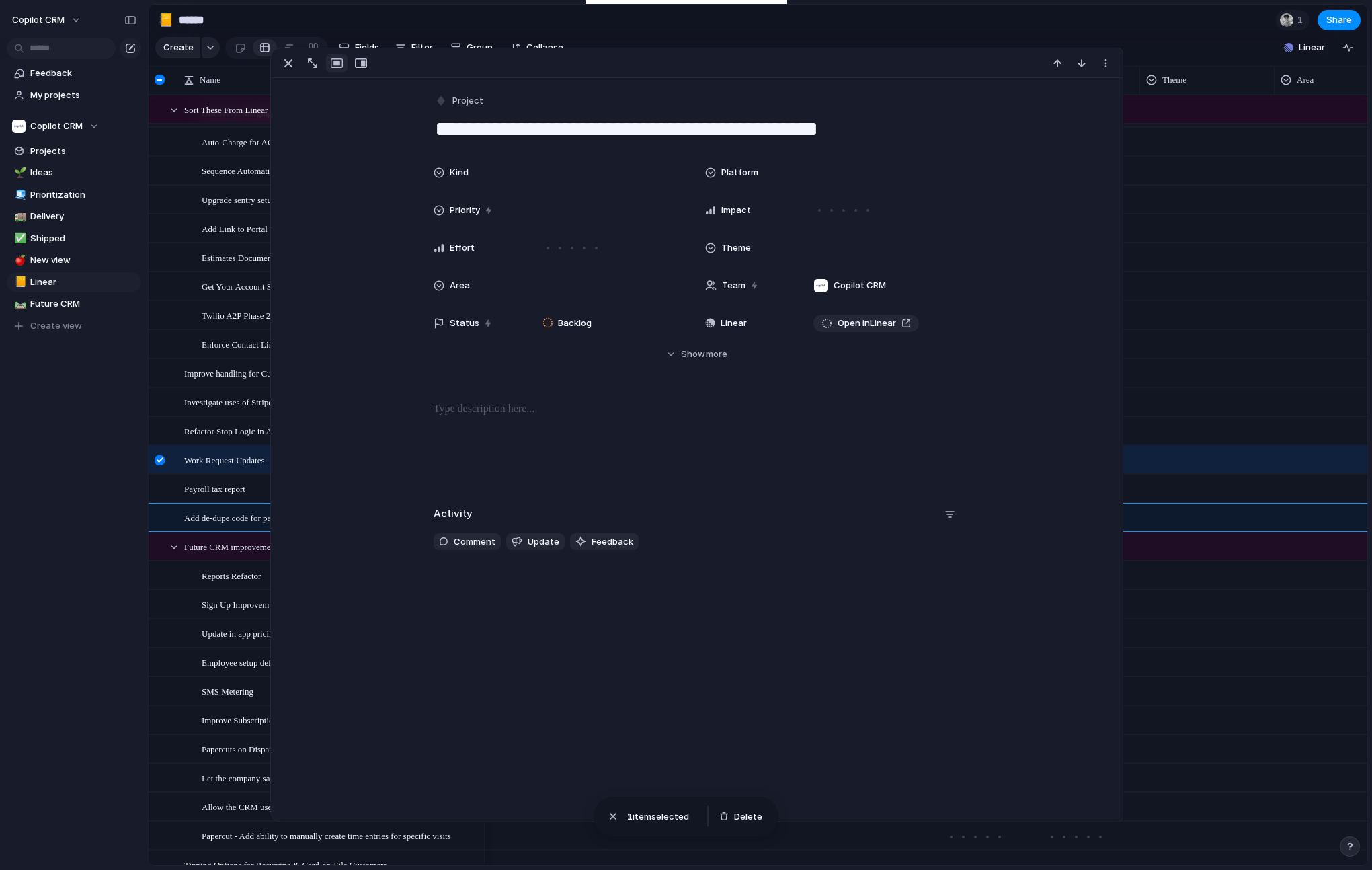 click on "Add de-dupe code for payments in the php app" at bounding box center (266, 517) 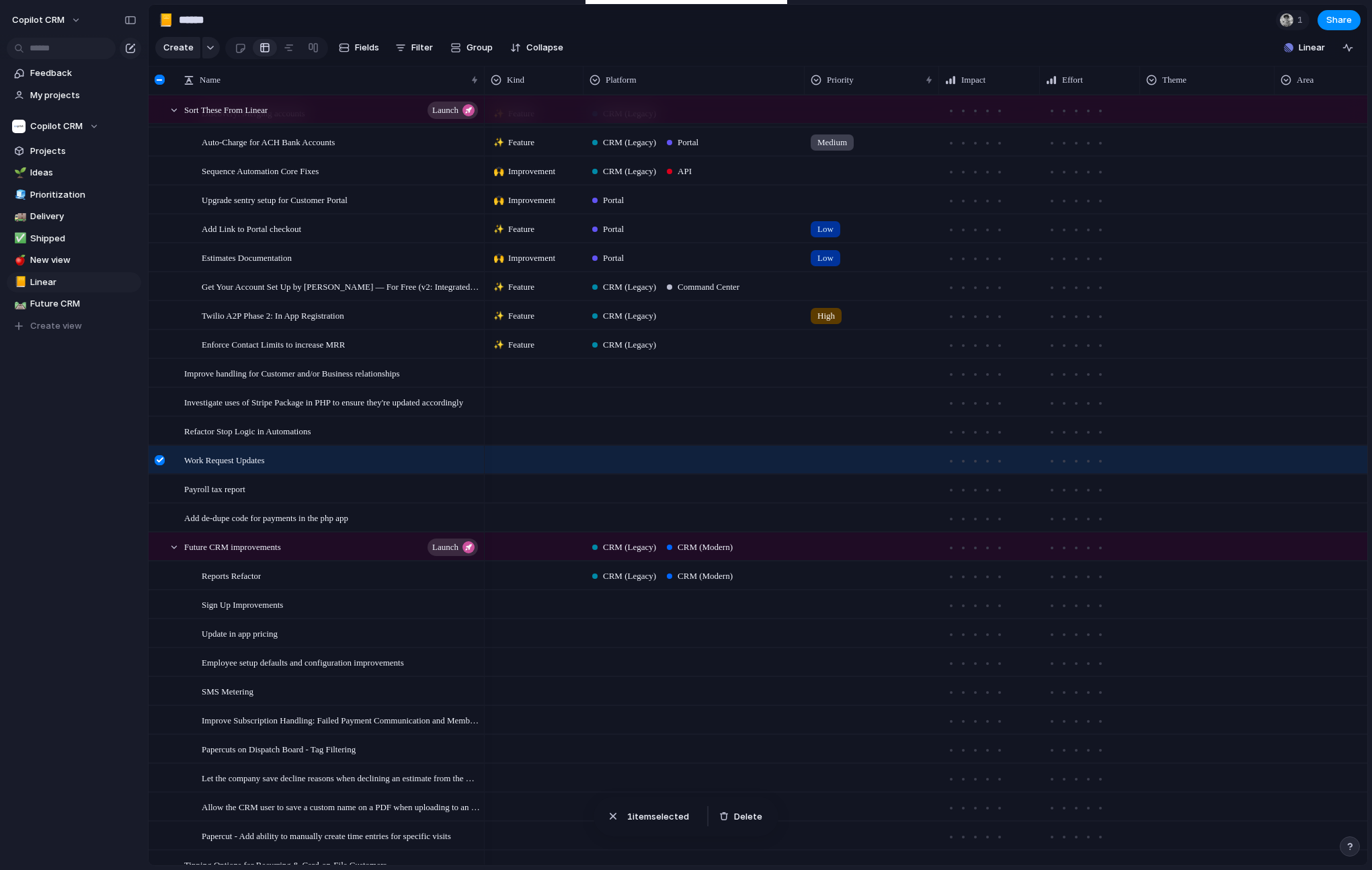 click at bounding box center [161, 465] 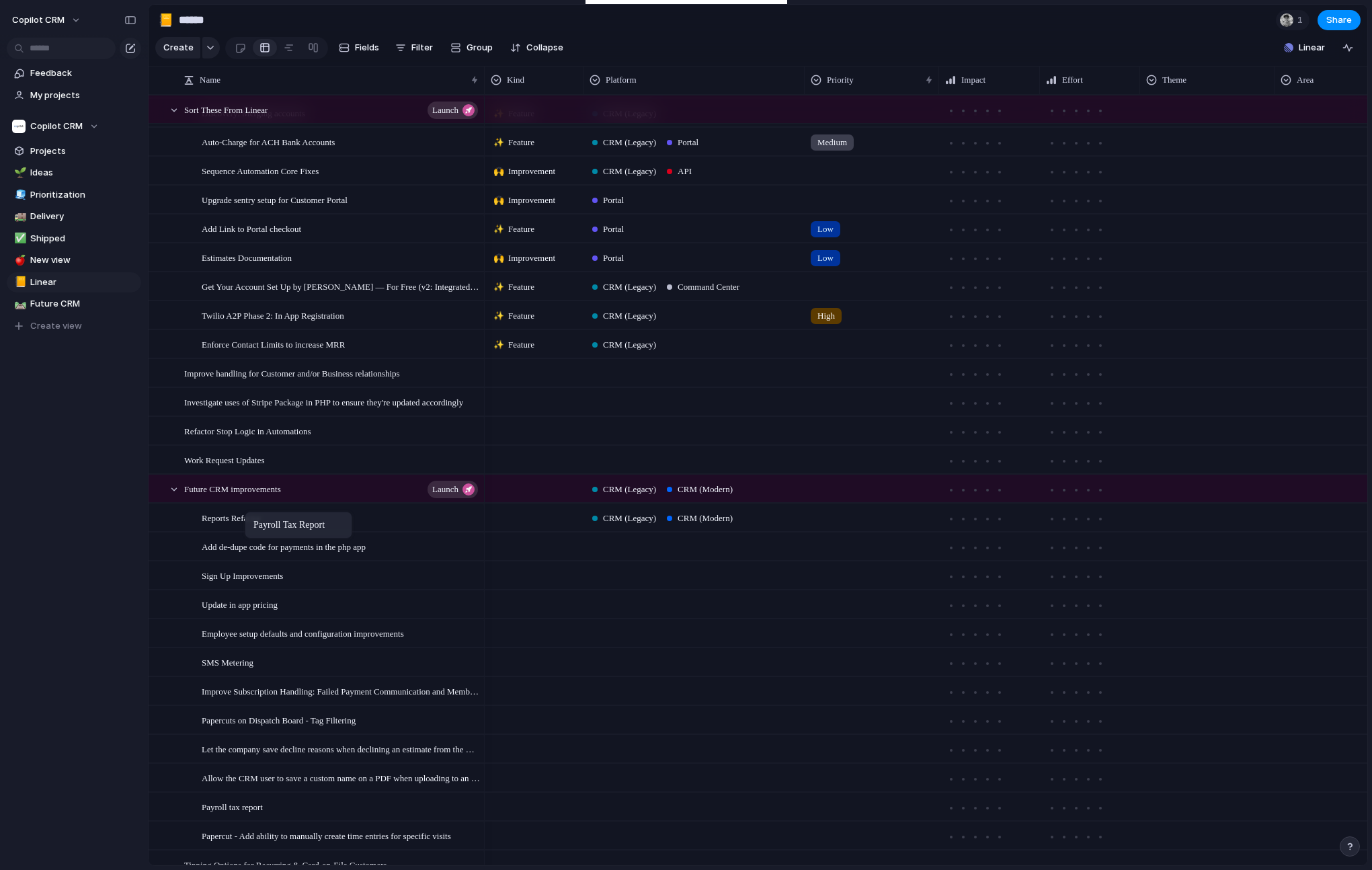 drag, startPoint x: 246, startPoint y: 490, endPoint x: 248, endPoint y: 502, distance: 12.165525 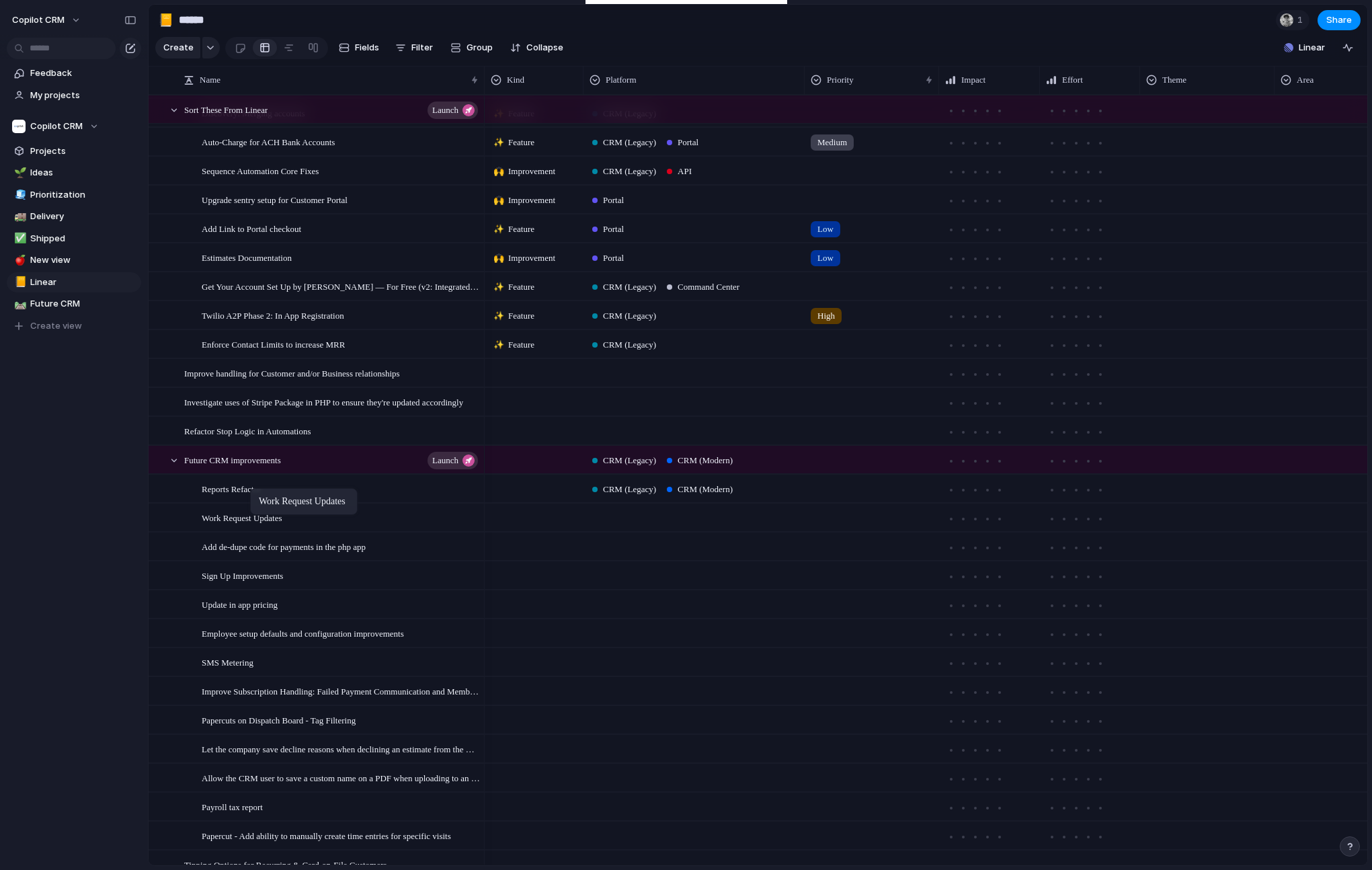 drag, startPoint x: 255, startPoint y: 457, endPoint x: 257, endPoint y: 491, distance: 34.058773 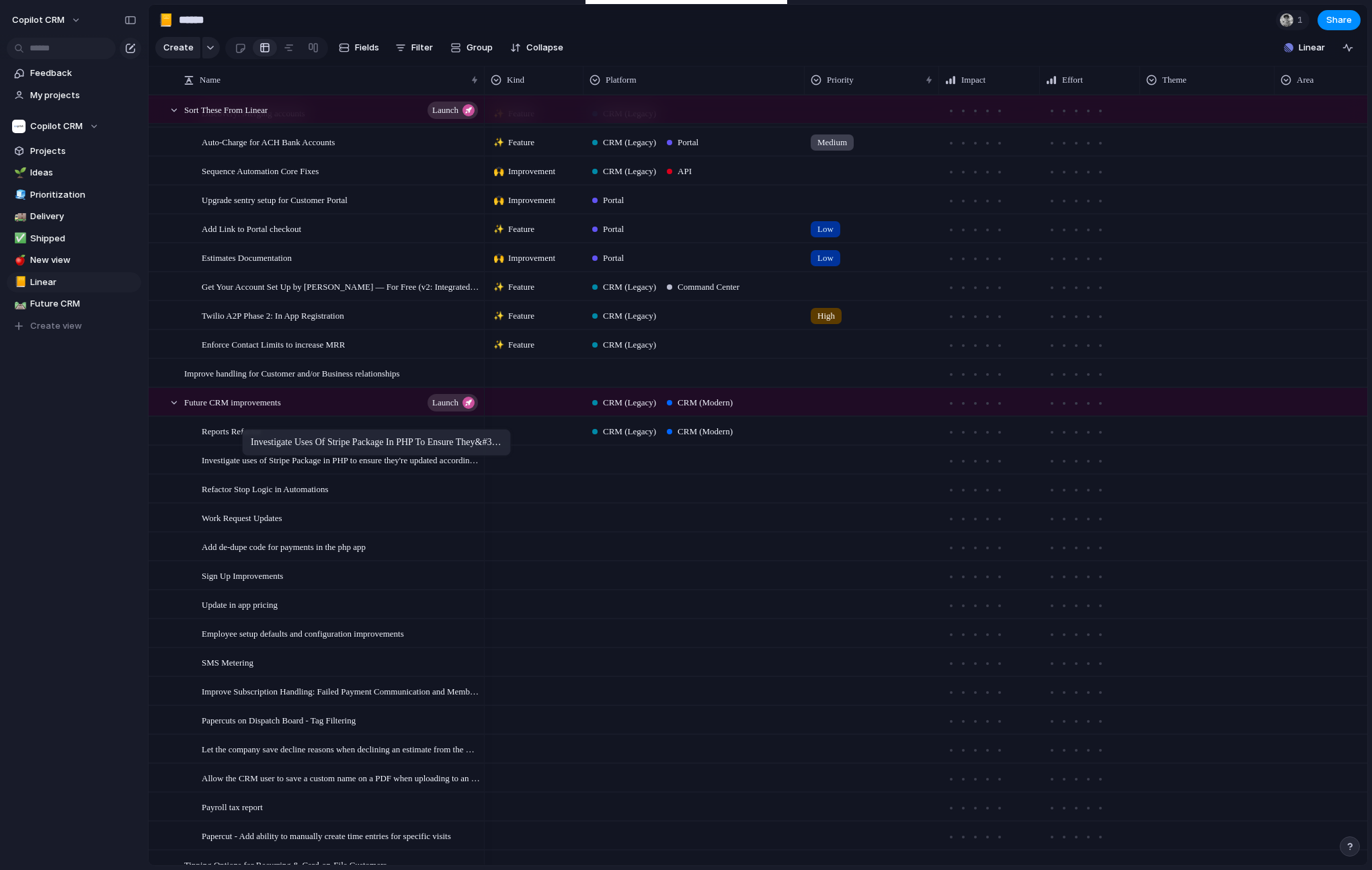 drag, startPoint x: 248, startPoint y: 408, endPoint x: 248, endPoint y: 416, distance: 8 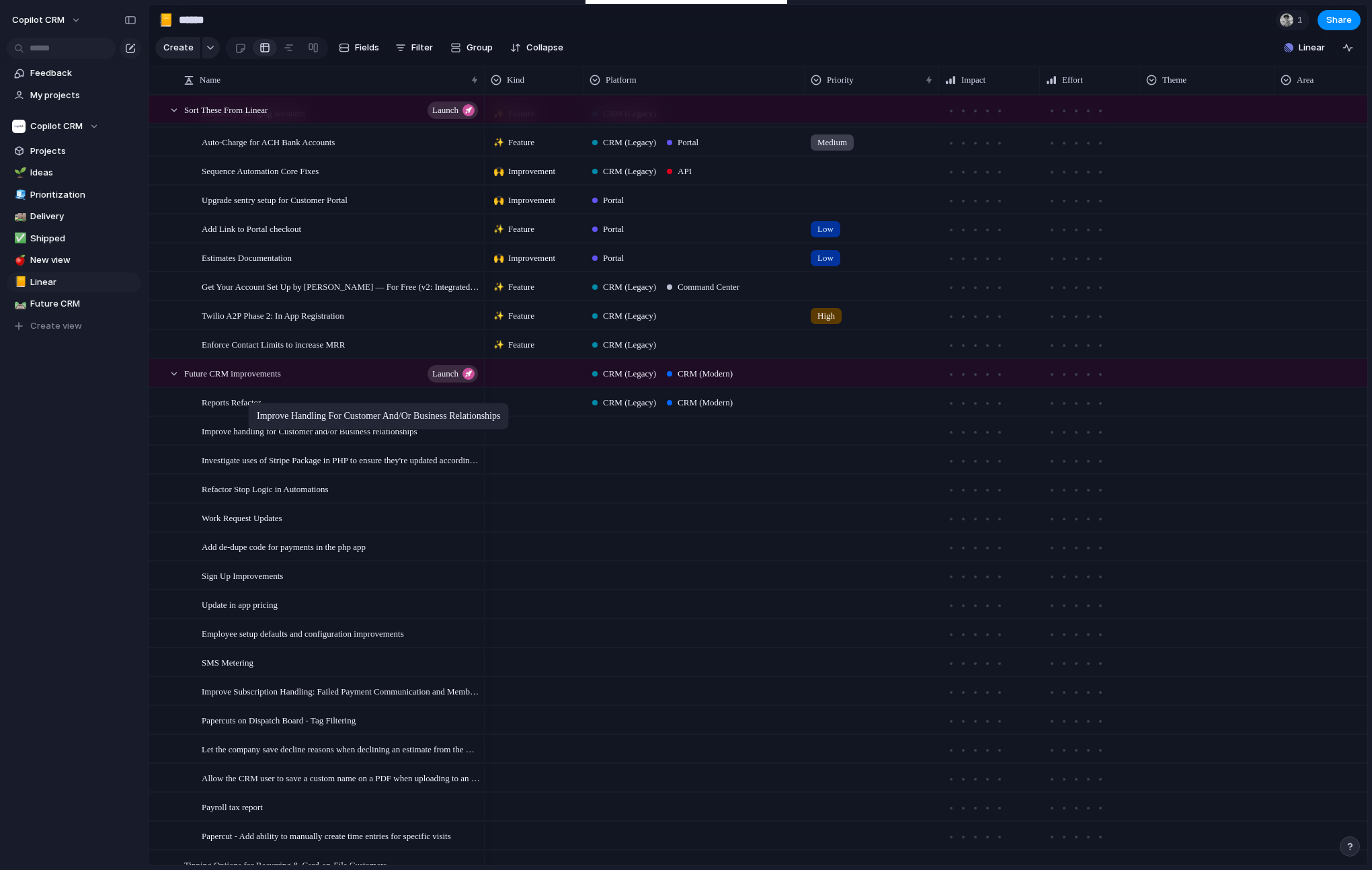 drag, startPoint x: 255, startPoint y: 376, endPoint x: 255, endPoint y: 405, distance: 29 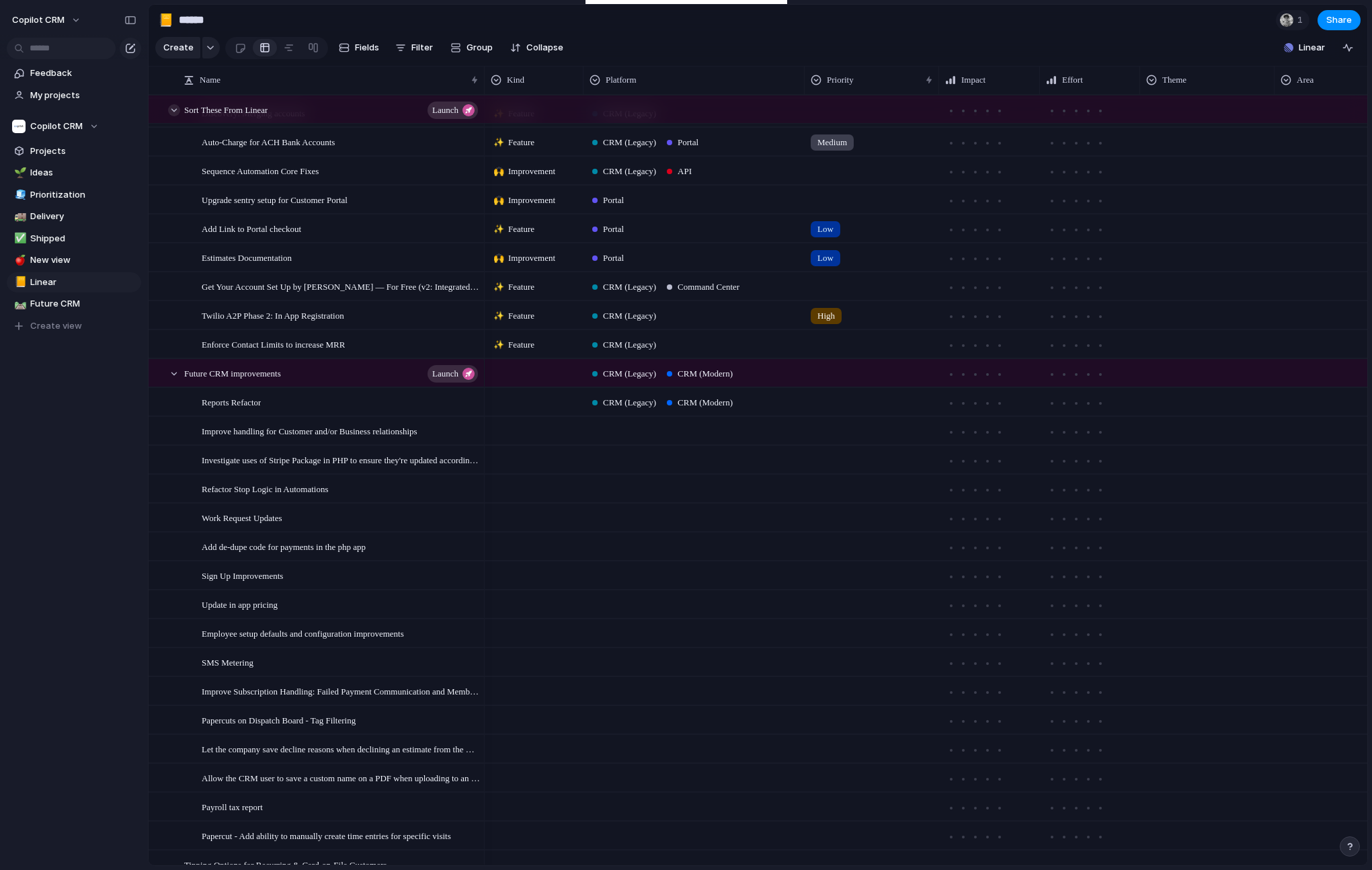 click at bounding box center (174, 110) 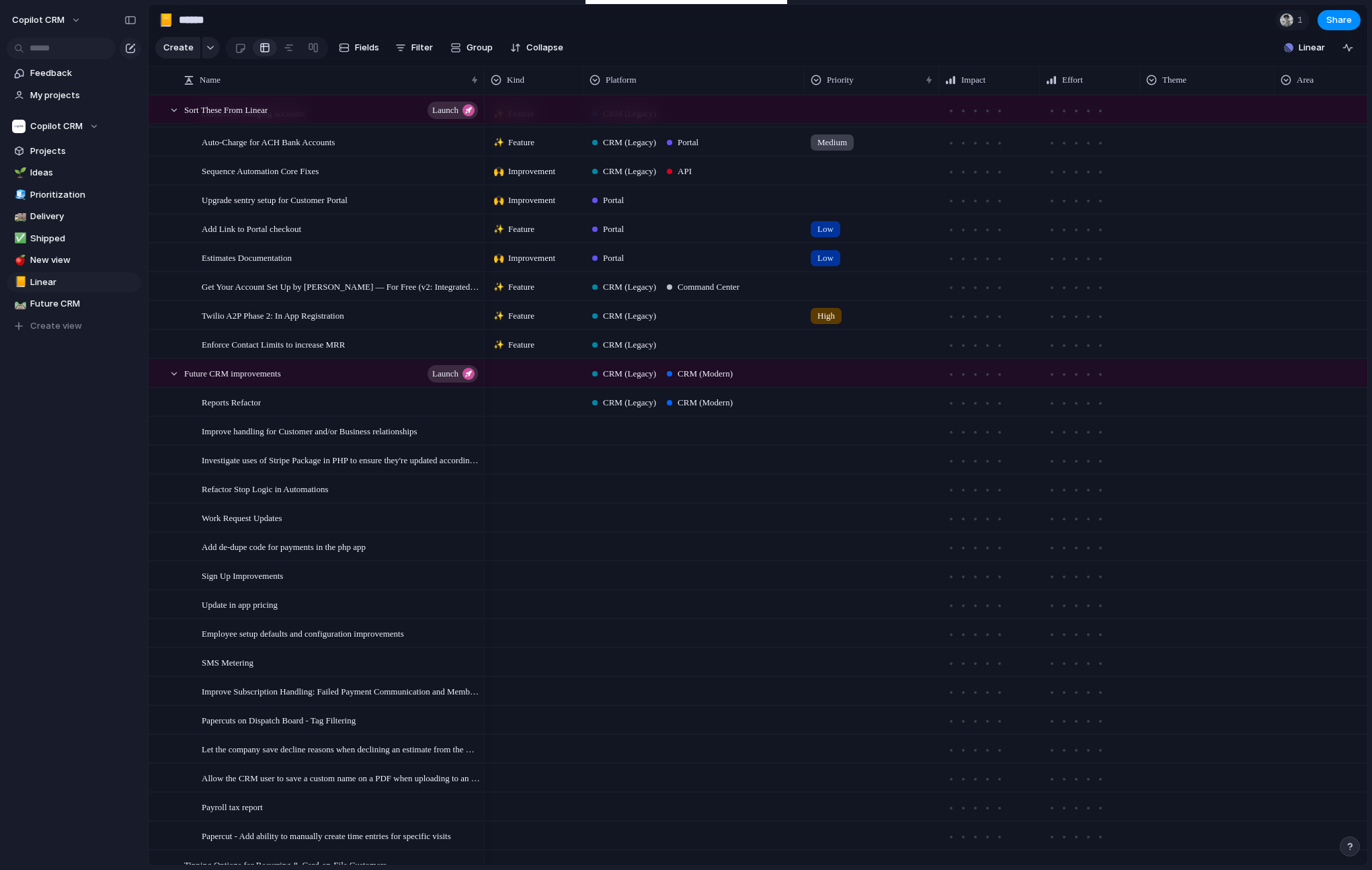 scroll, scrollTop: 0, scrollLeft: 0, axis: both 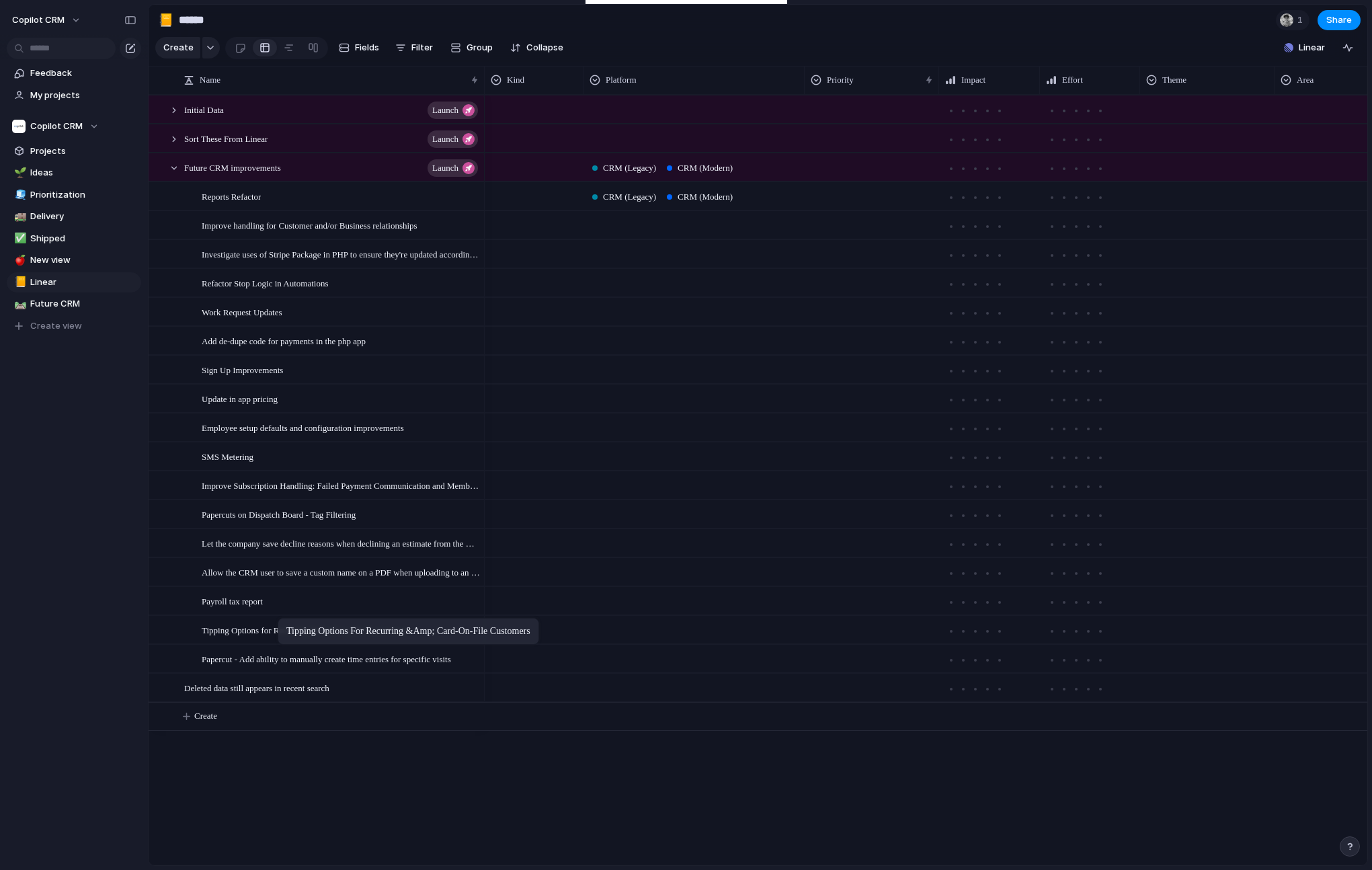 drag, startPoint x: 273, startPoint y: 658, endPoint x: 284, endPoint y: 621, distance: 38.6005 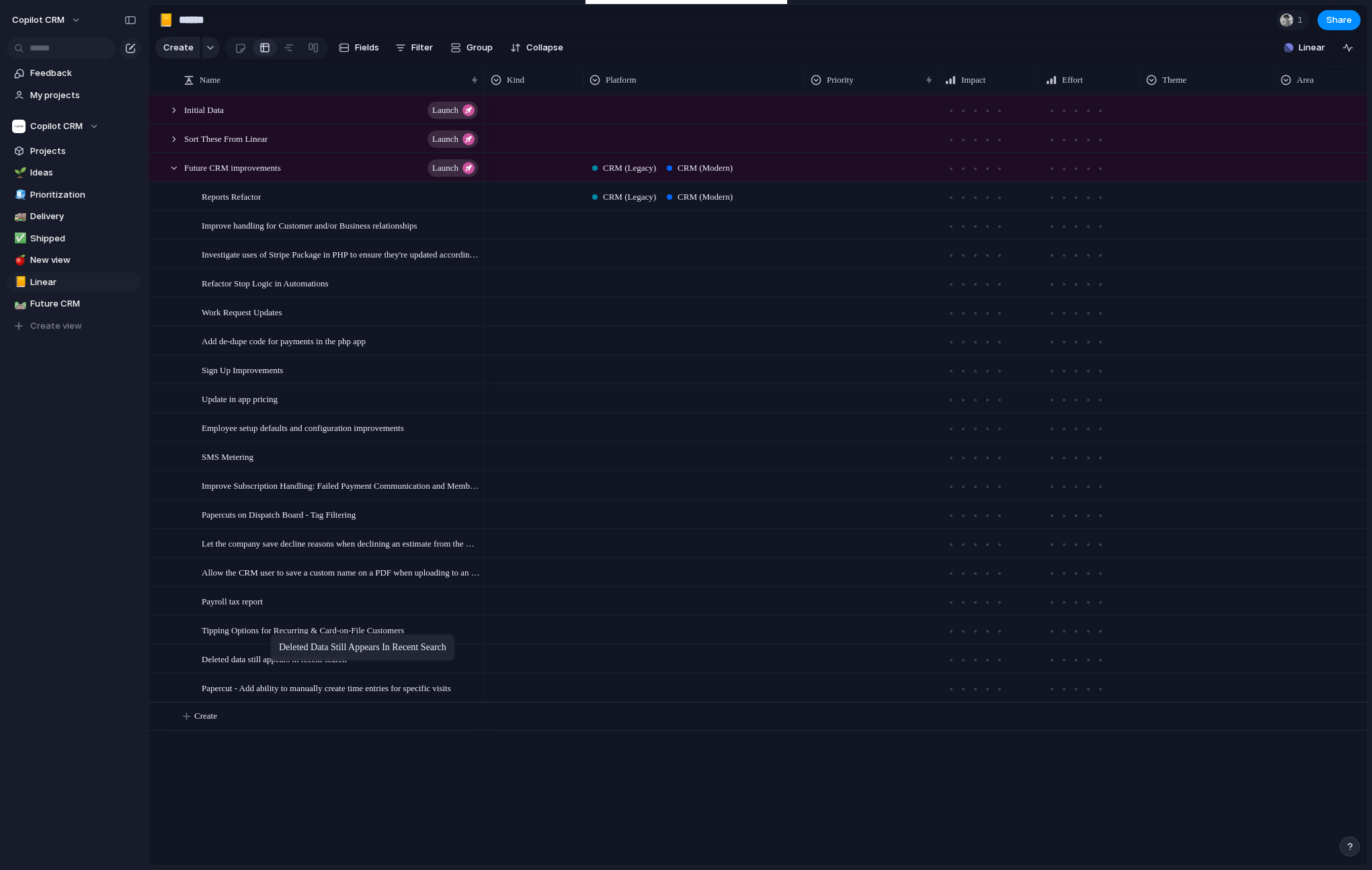 drag, startPoint x: 262, startPoint y: 686, endPoint x: 277, endPoint y: 637, distance: 51.244512 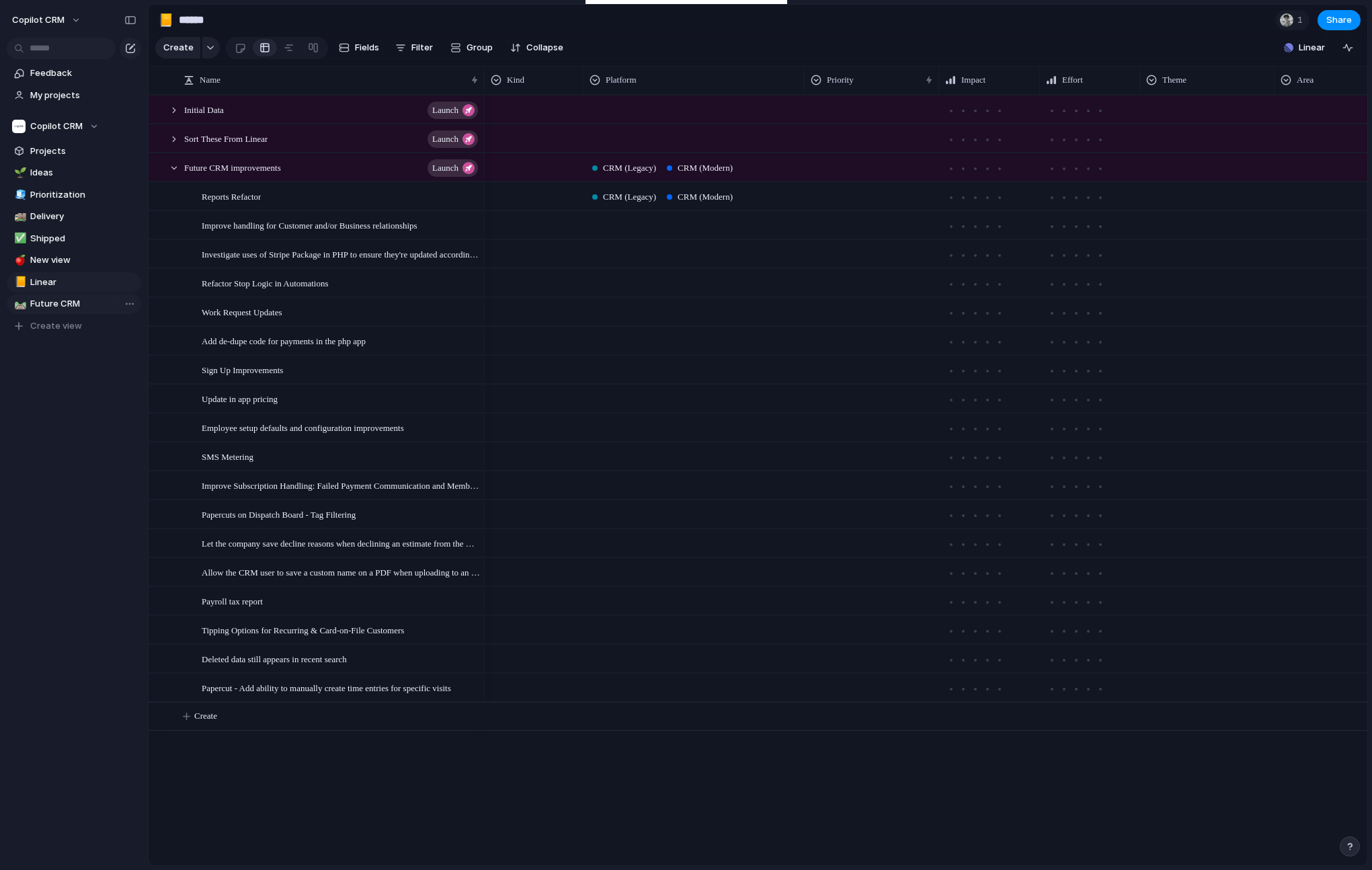 click on "Future CRM" at bounding box center (83, 304) 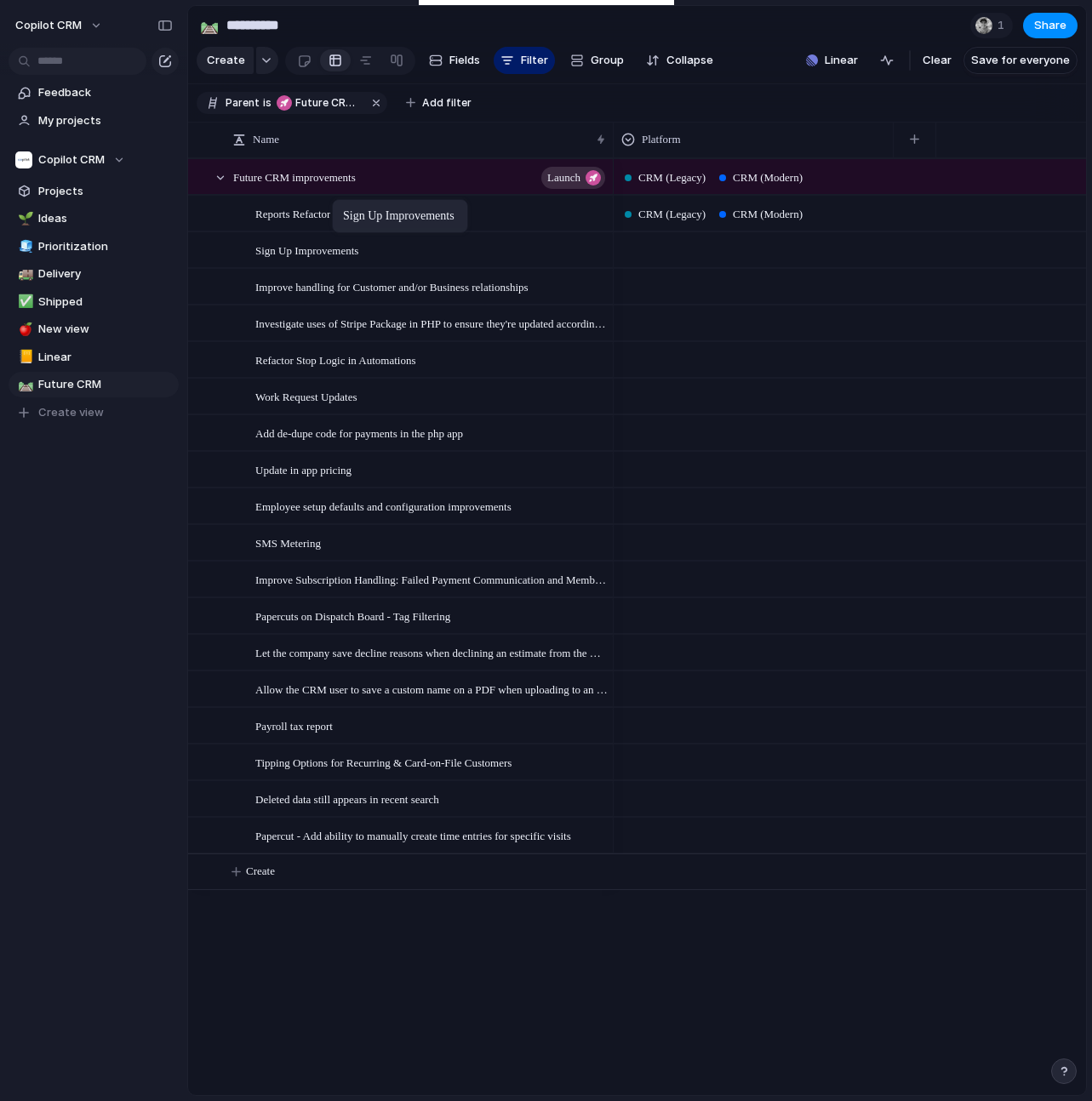 drag, startPoint x: 350, startPoint y: 432, endPoint x: 340, endPoint y: 202, distance: 230.21729 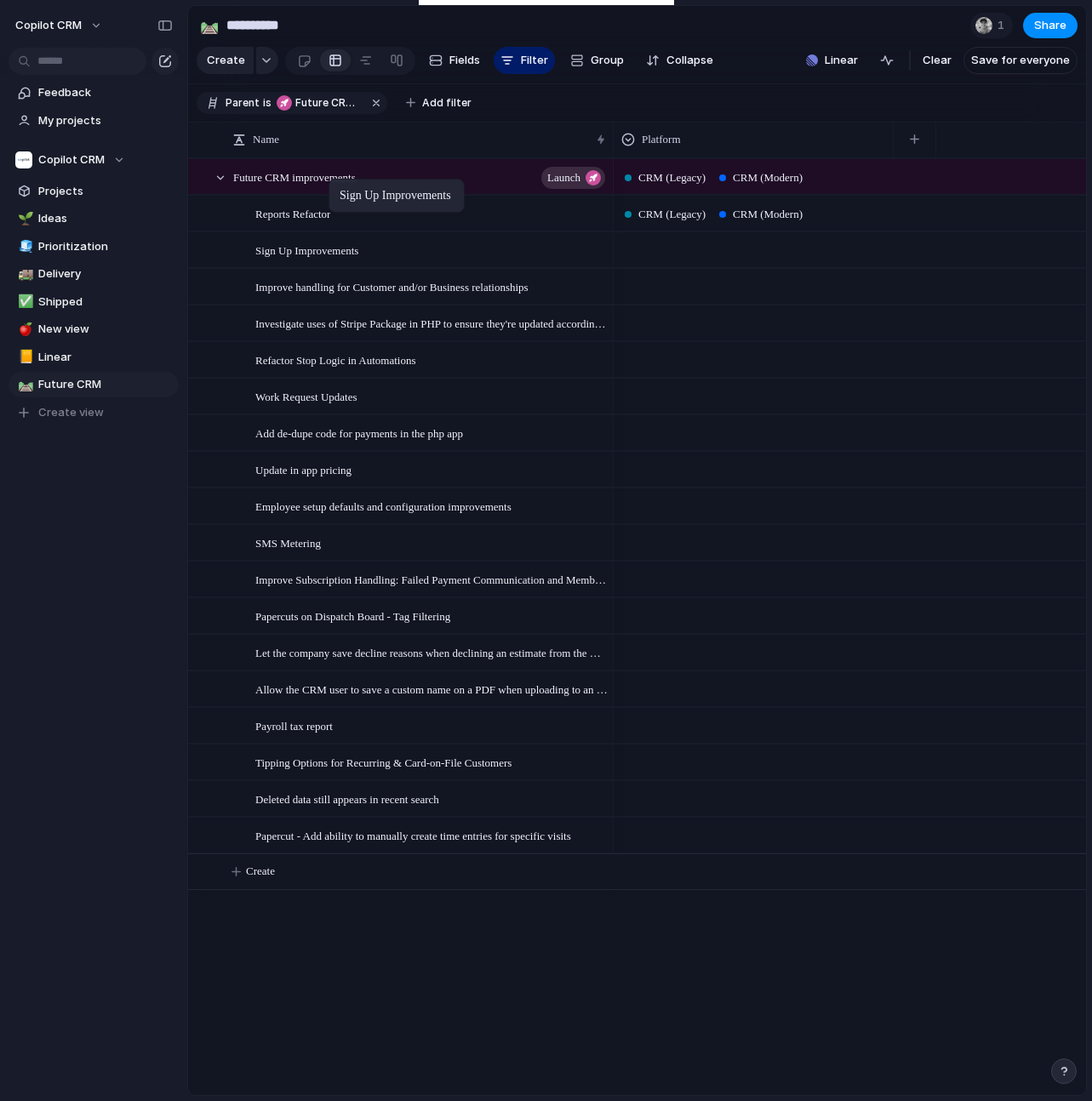 drag, startPoint x: 342, startPoint y: 225, endPoint x: 333, endPoint y: 194, distance: 32.280025 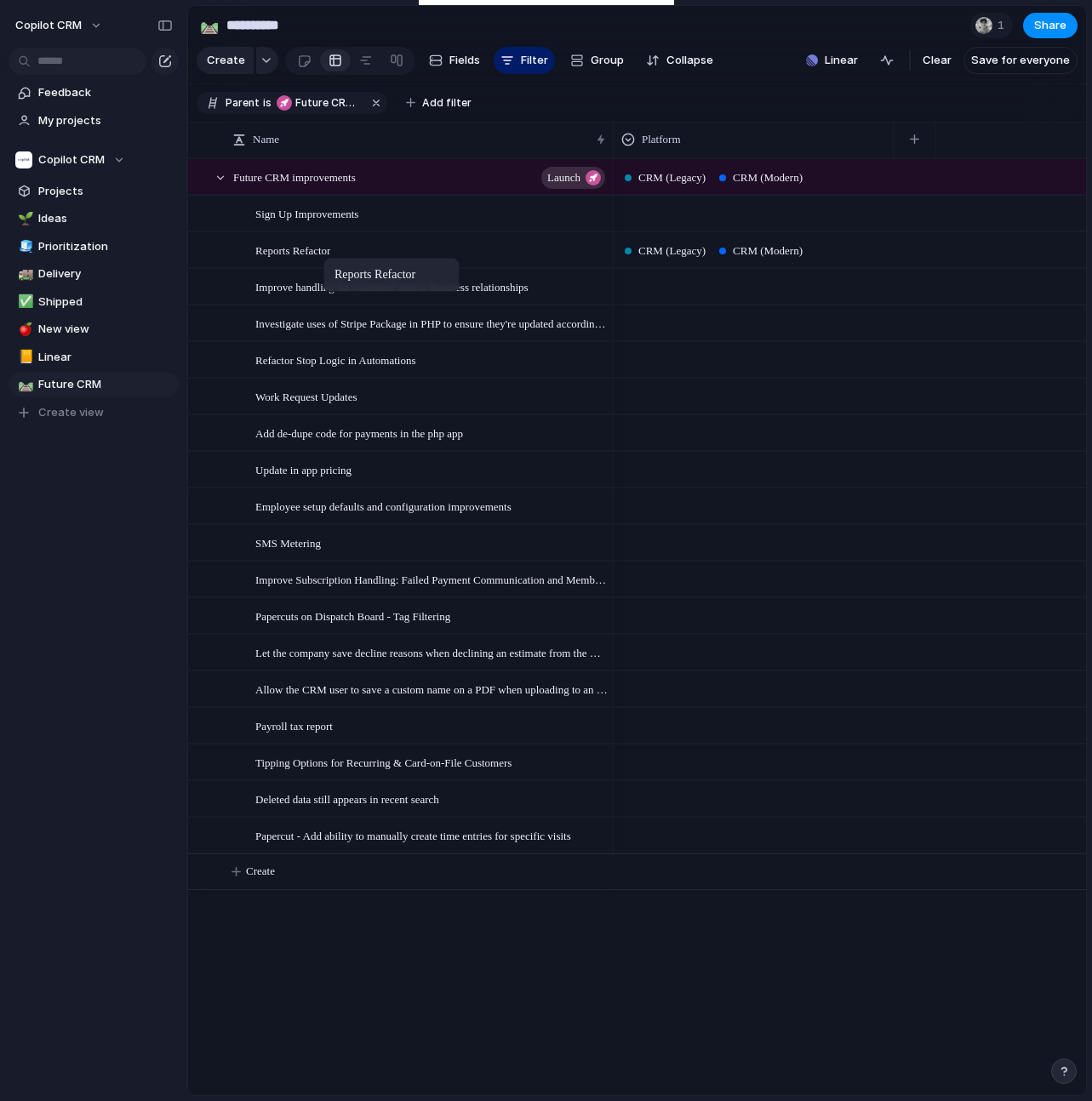 drag, startPoint x: 333, startPoint y: 216, endPoint x: 332, endPoint y: 261, distance: 45.01111 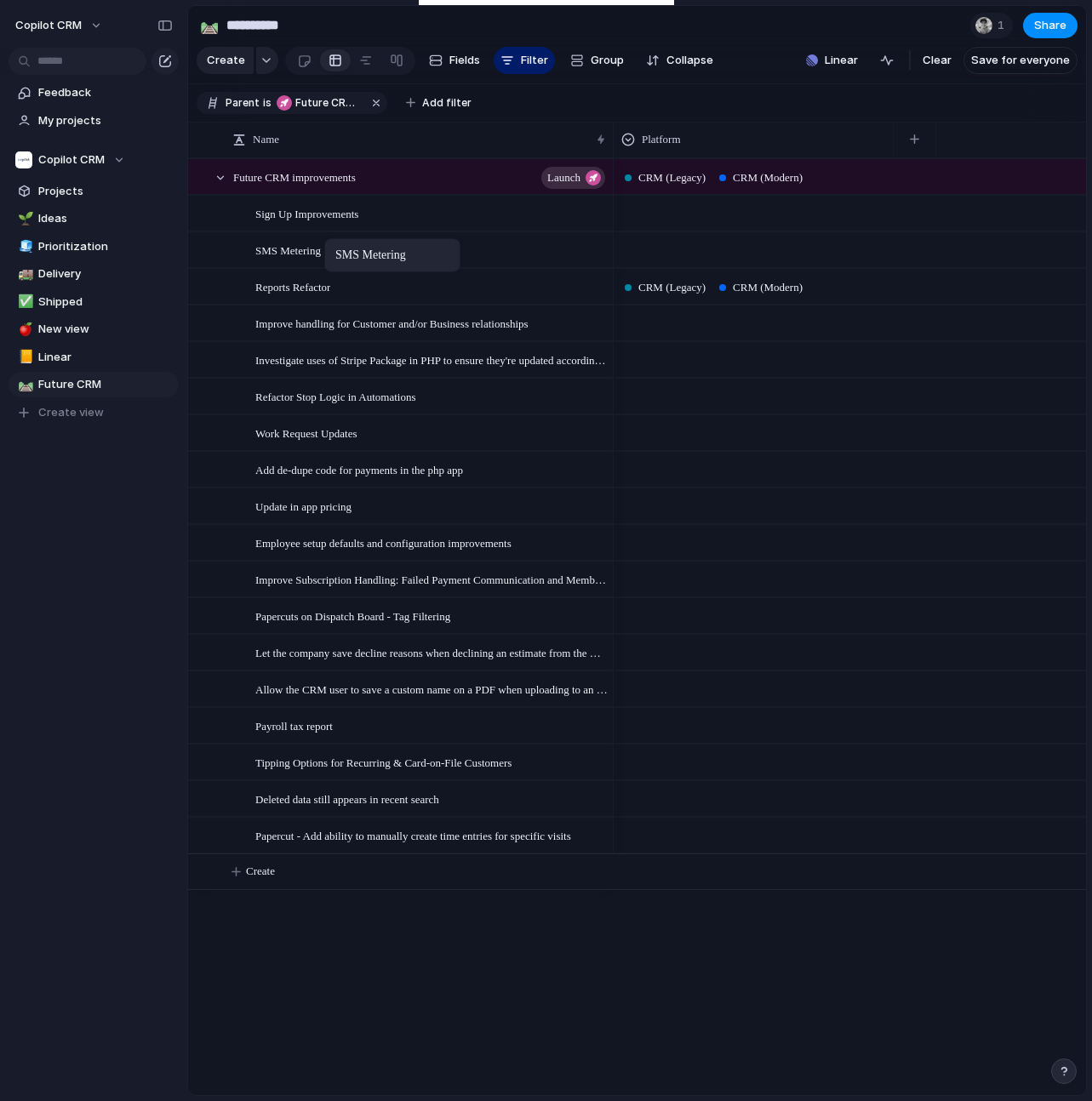 drag, startPoint x: 349, startPoint y: 532, endPoint x: 333, endPoint y: 242, distance: 290.441 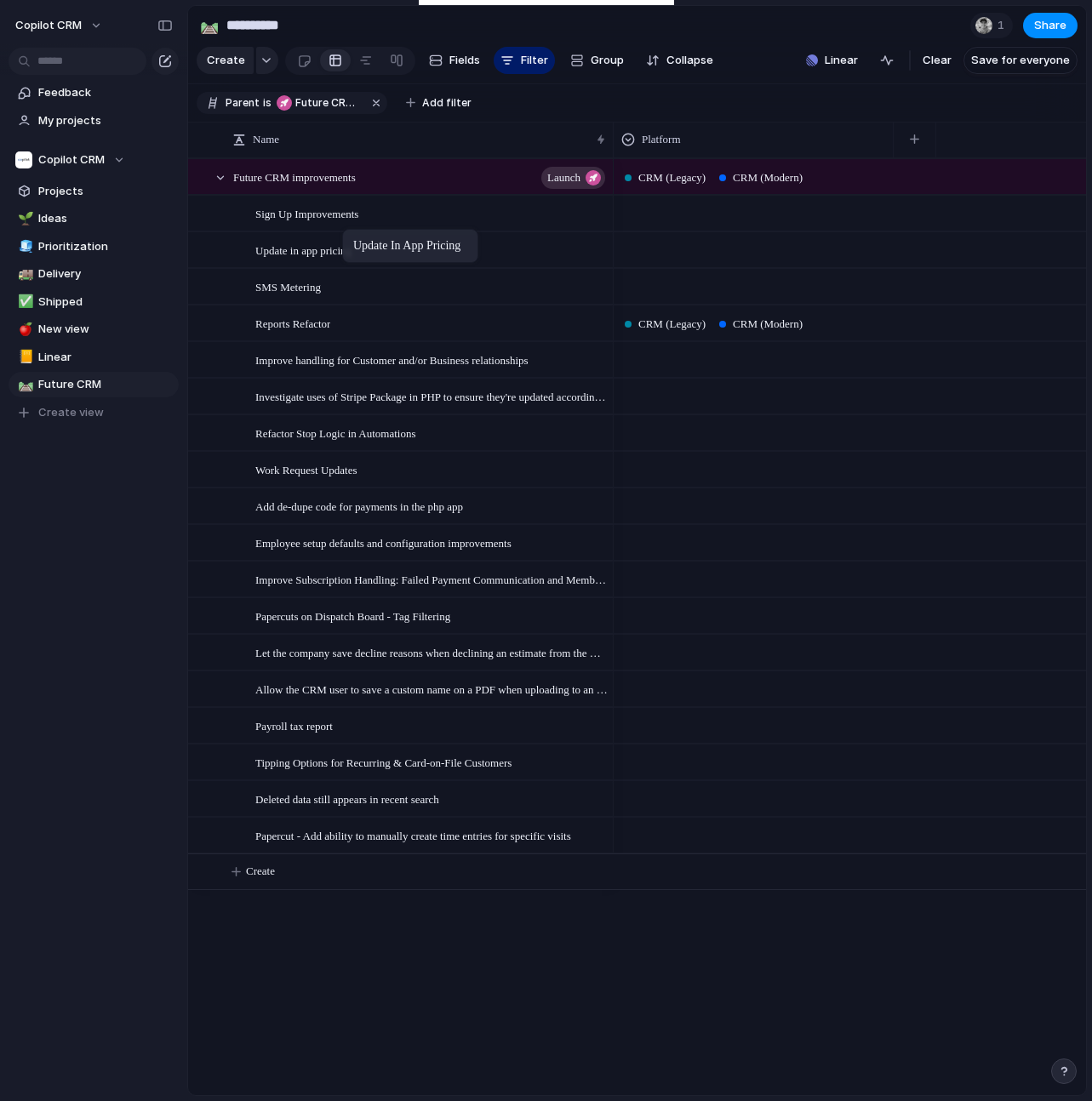 drag, startPoint x: 363, startPoint y: 509, endPoint x: 351, endPoint y: 232, distance: 277.2598 